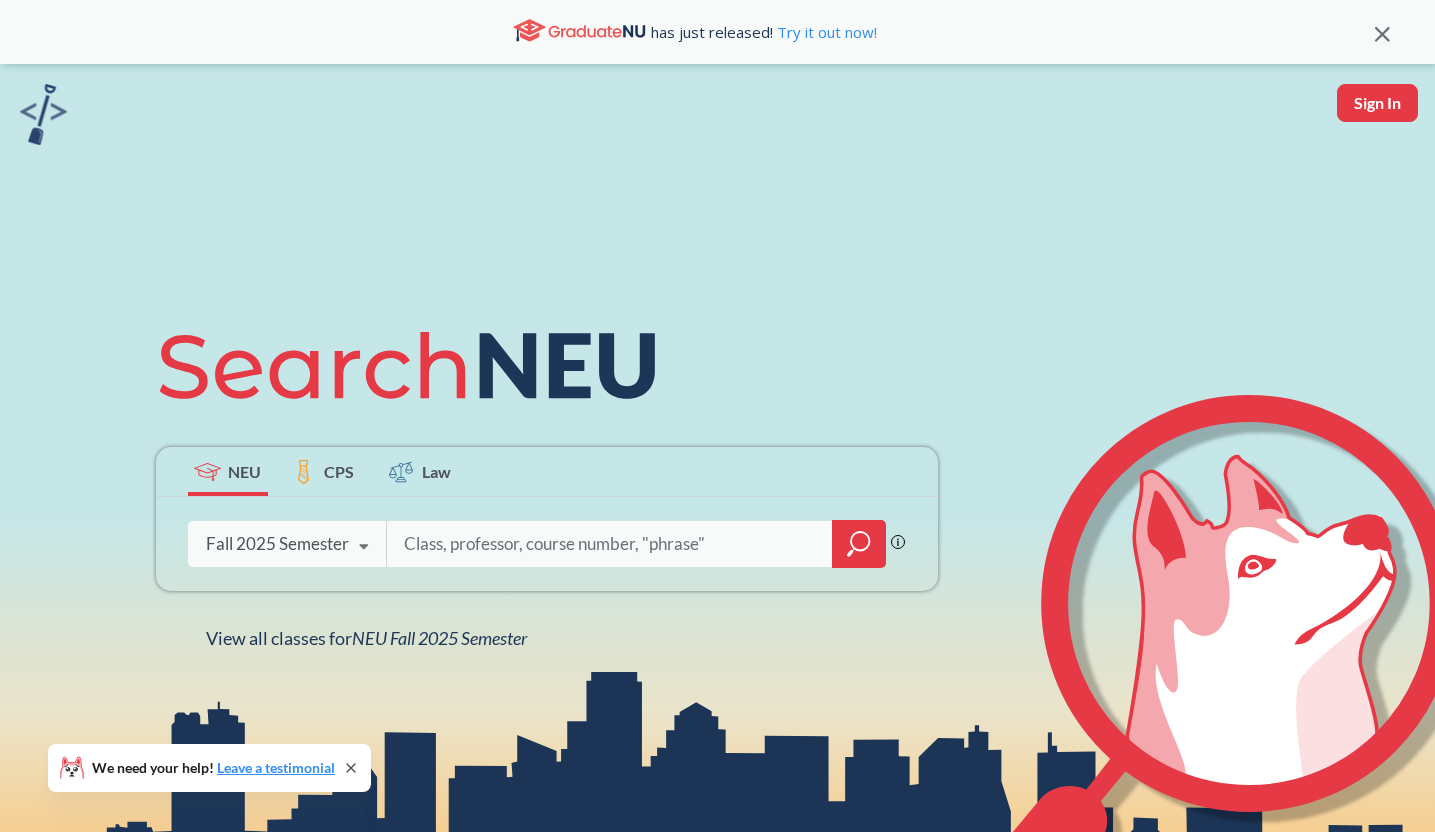 scroll, scrollTop: 0, scrollLeft: 0, axis: both 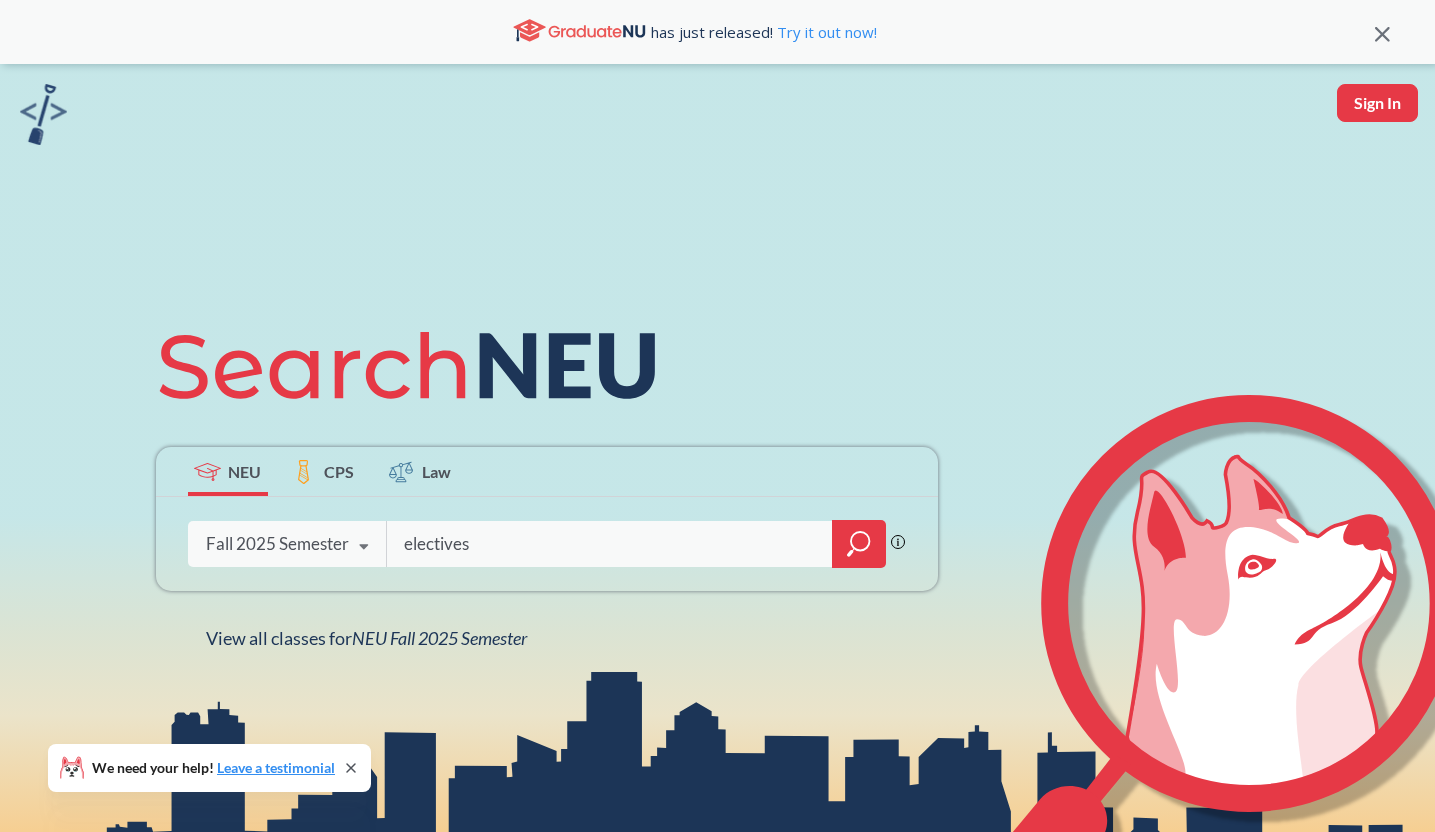 click on "electives" at bounding box center [610, 544] 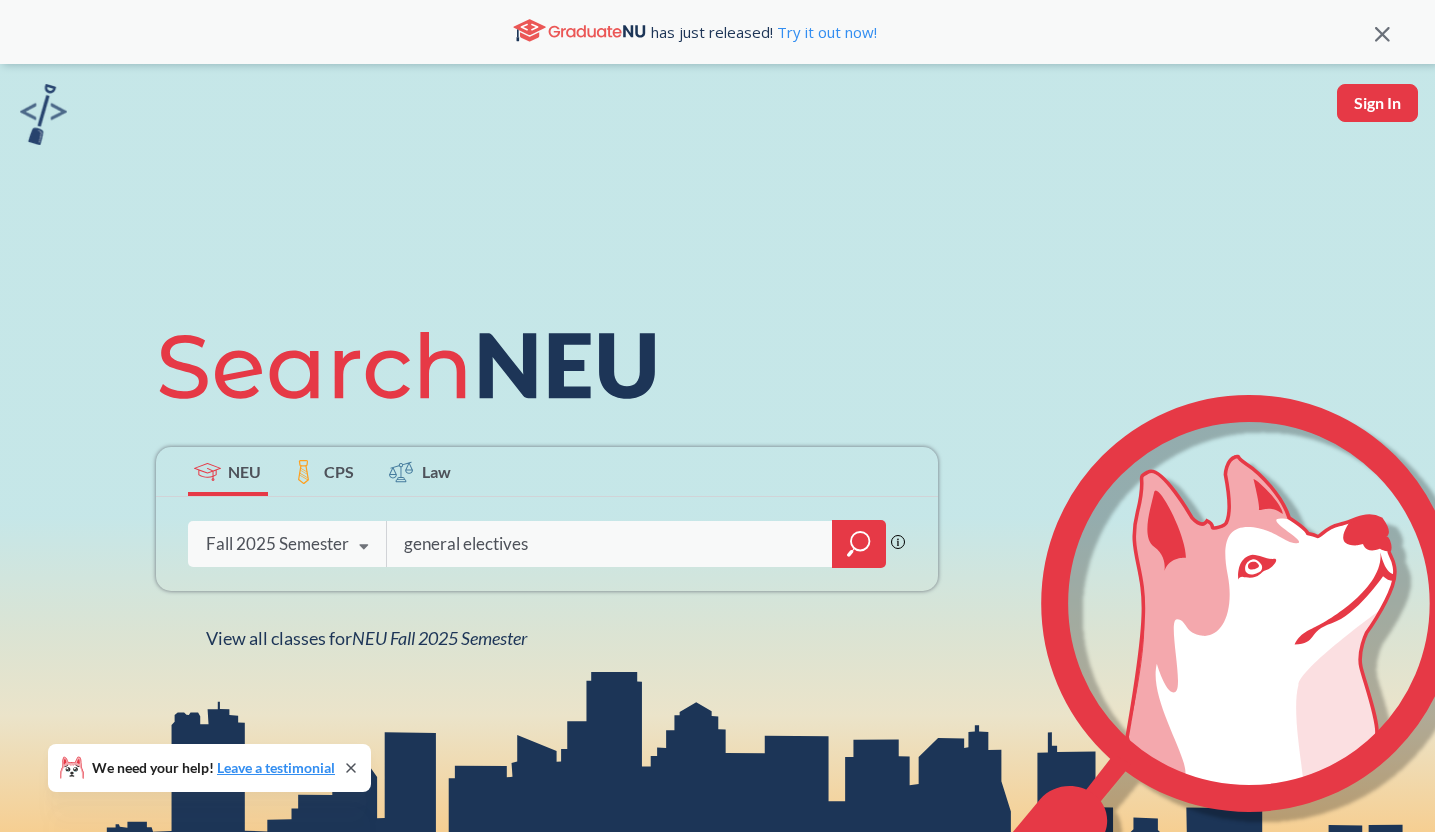 type on "general electives" 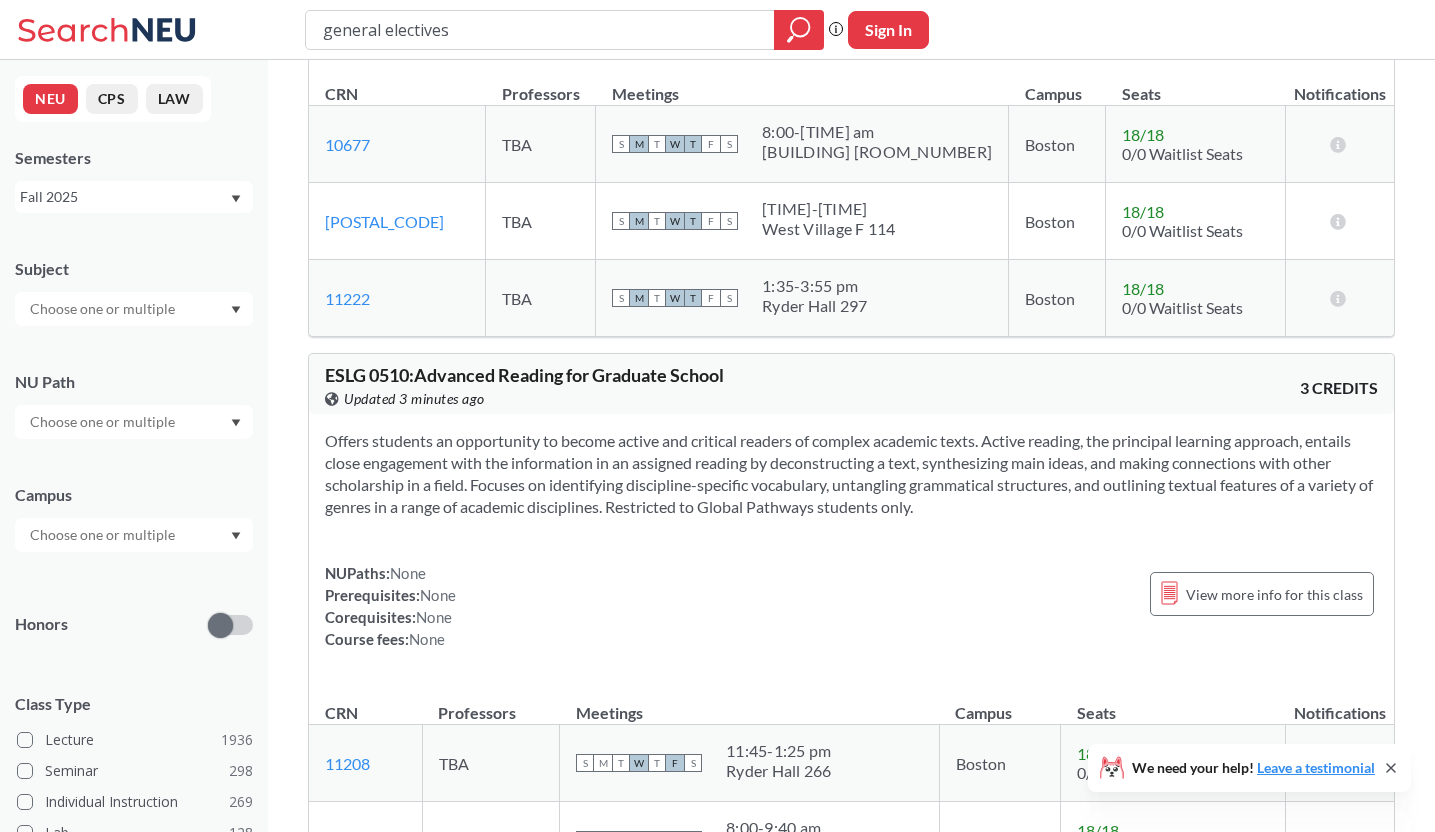 scroll, scrollTop: 10132, scrollLeft: 0, axis: vertical 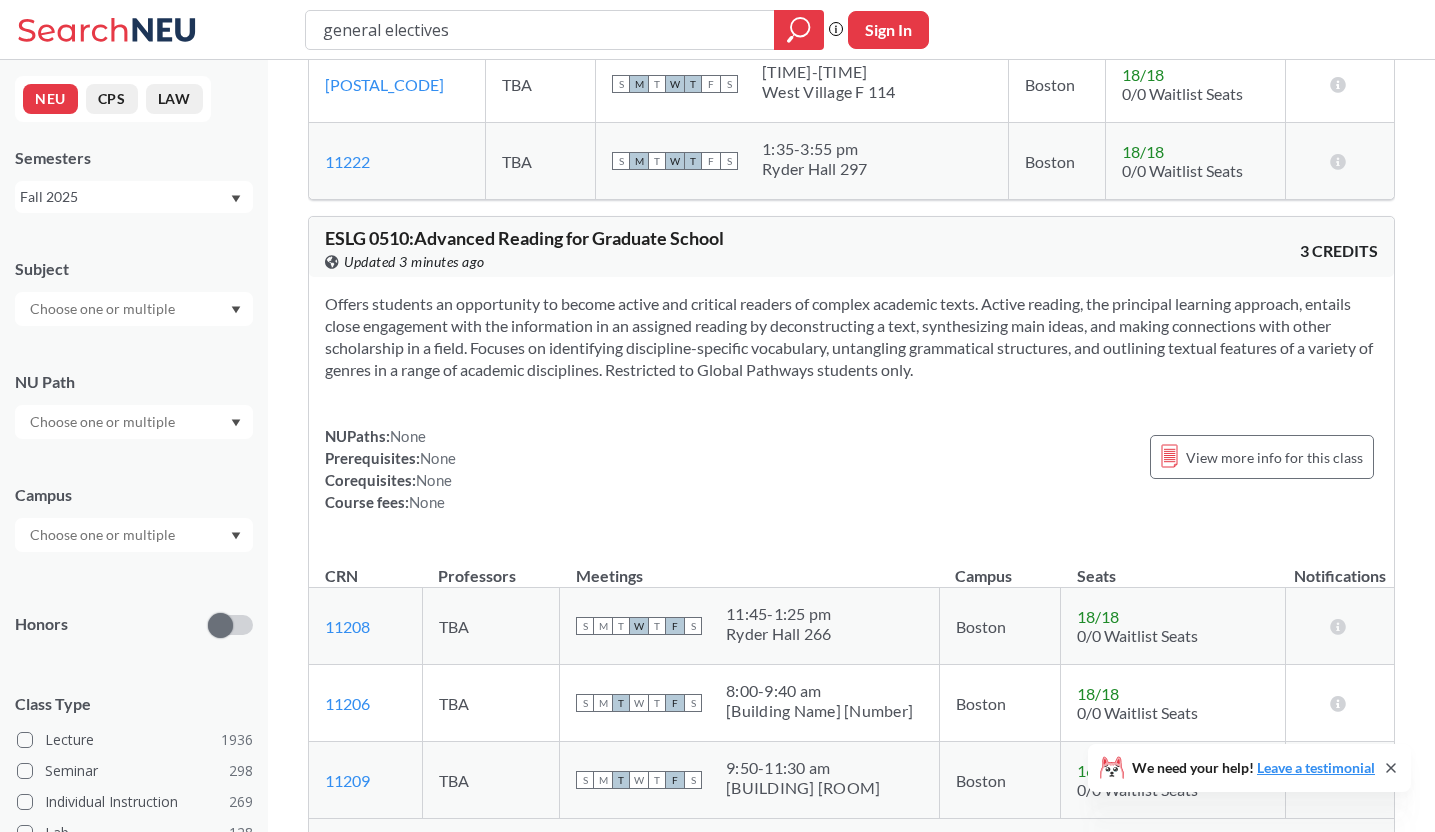 drag, startPoint x: 384, startPoint y: 31, endPoint x: 241, endPoint y: 31, distance: 143 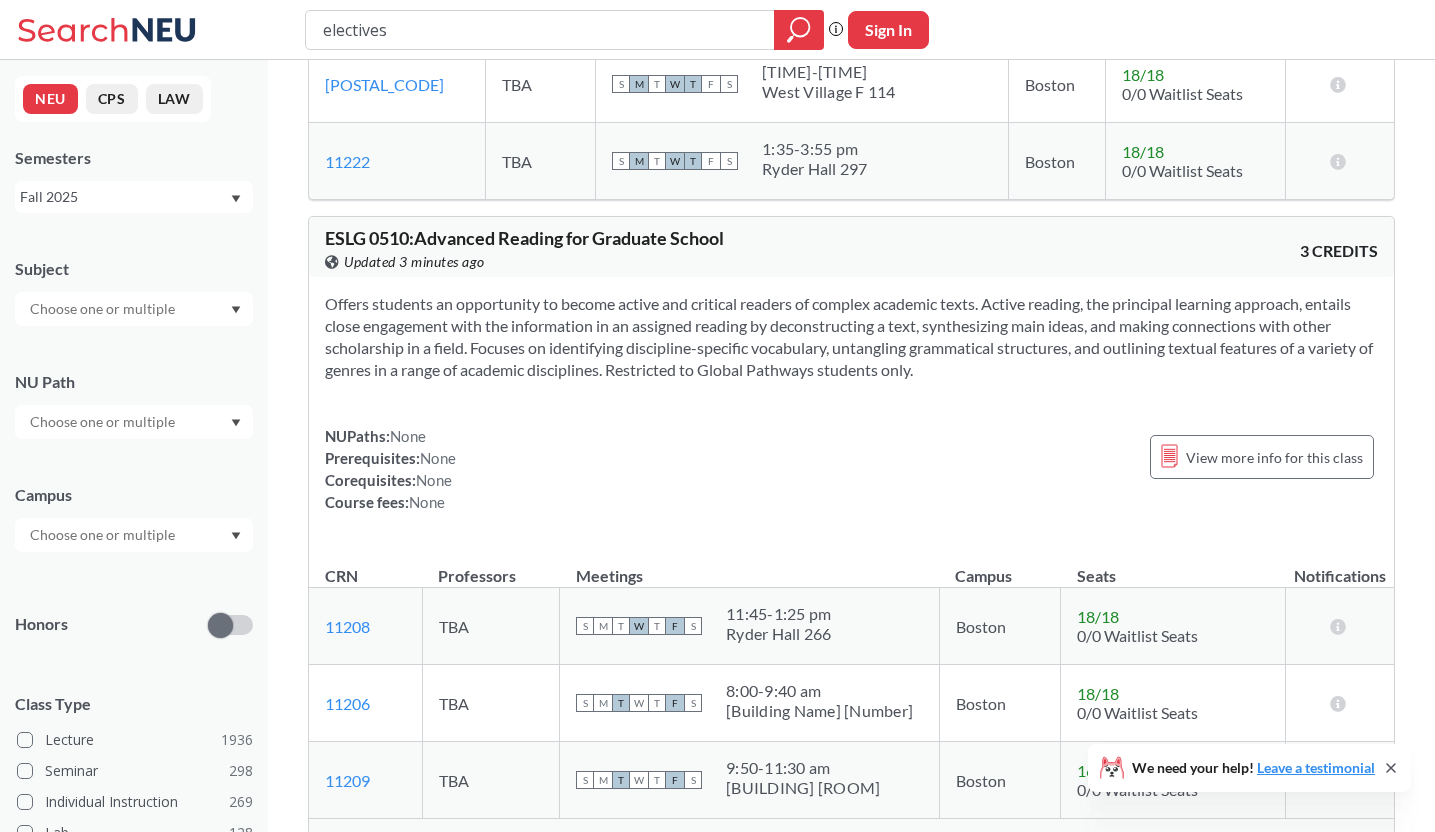 scroll, scrollTop: 0, scrollLeft: 0, axis: both 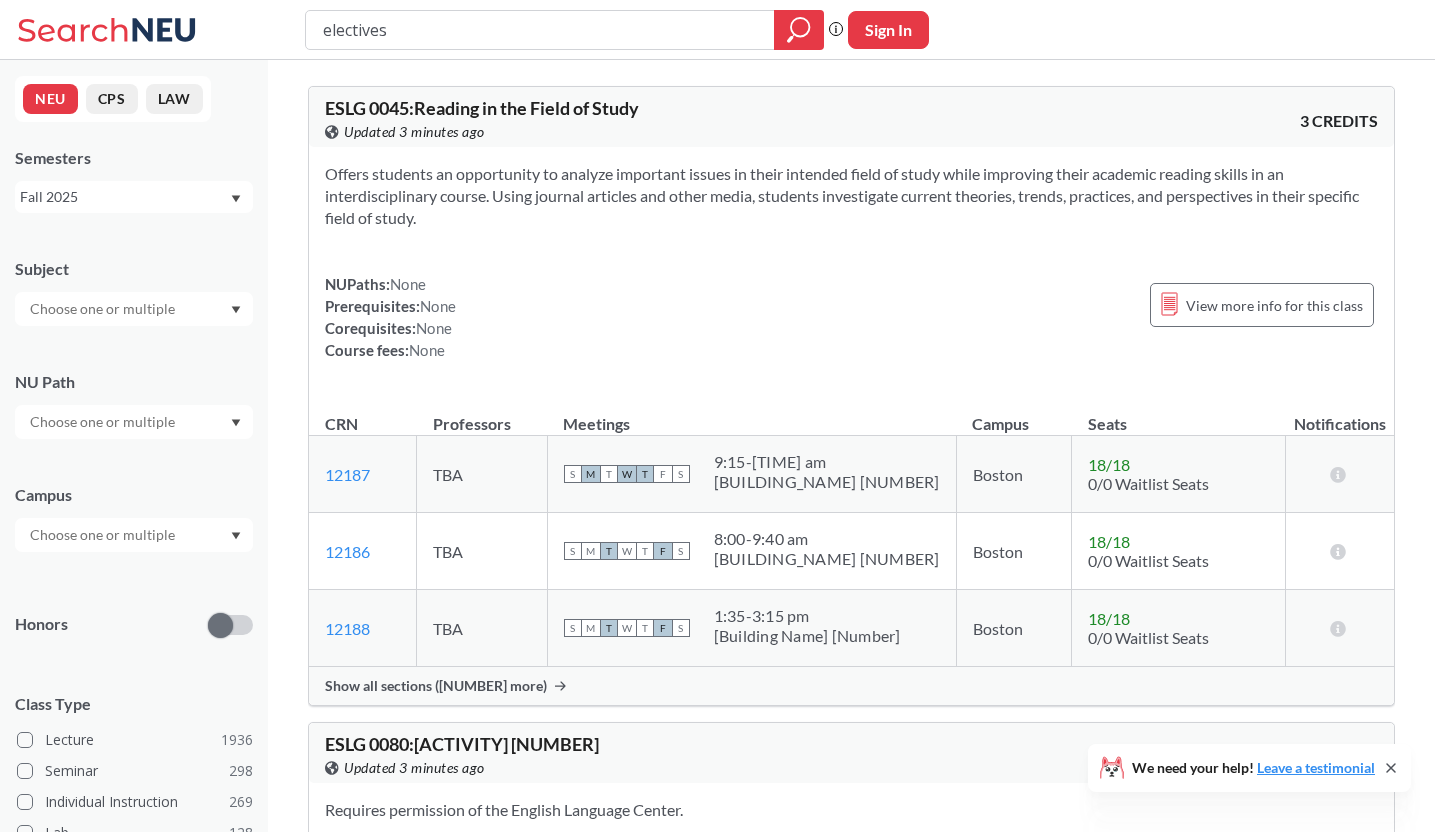 click on "electives" at bounding box center [564, 30] 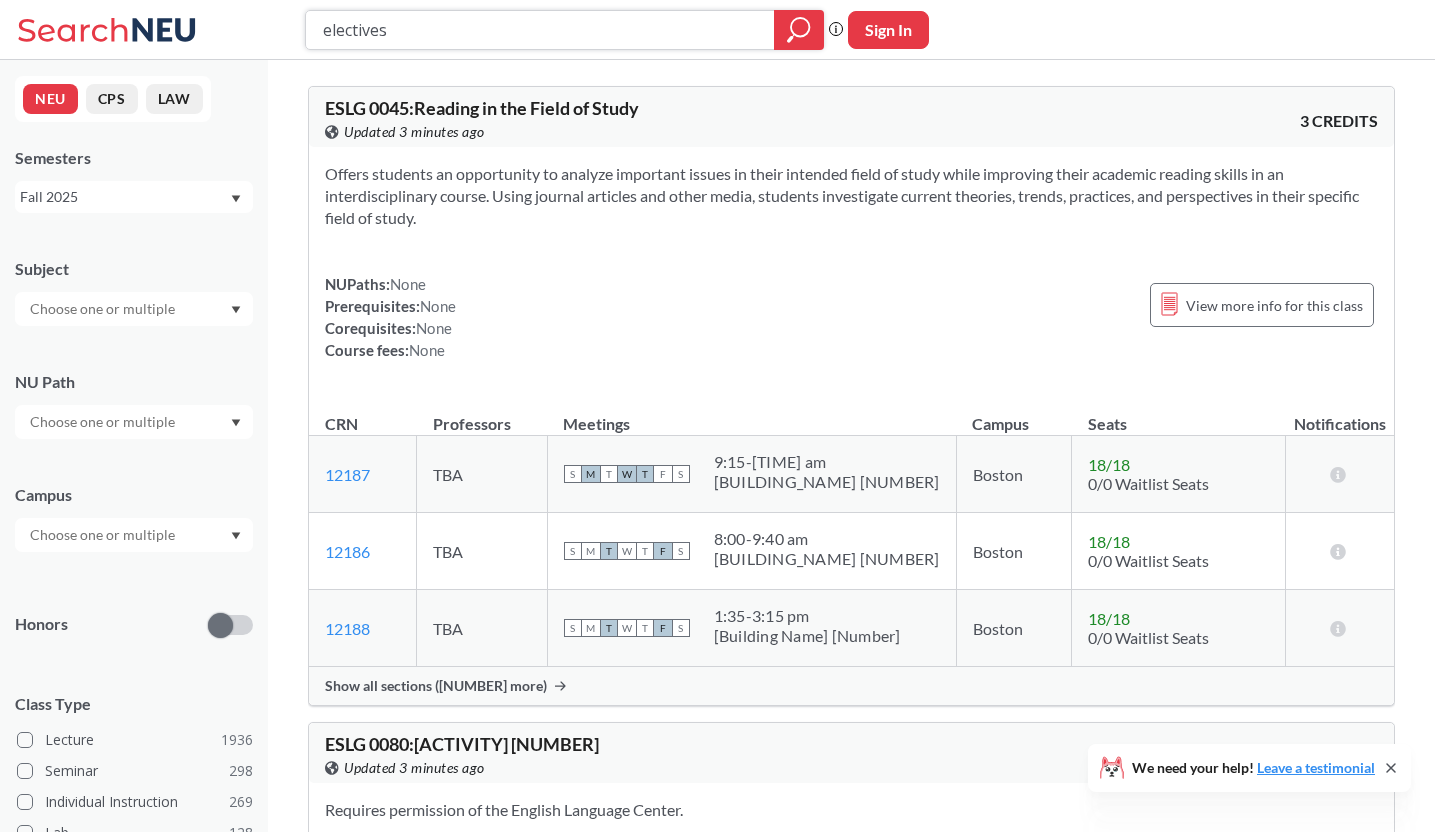 click on "electives" at bounding box center [540, 30] 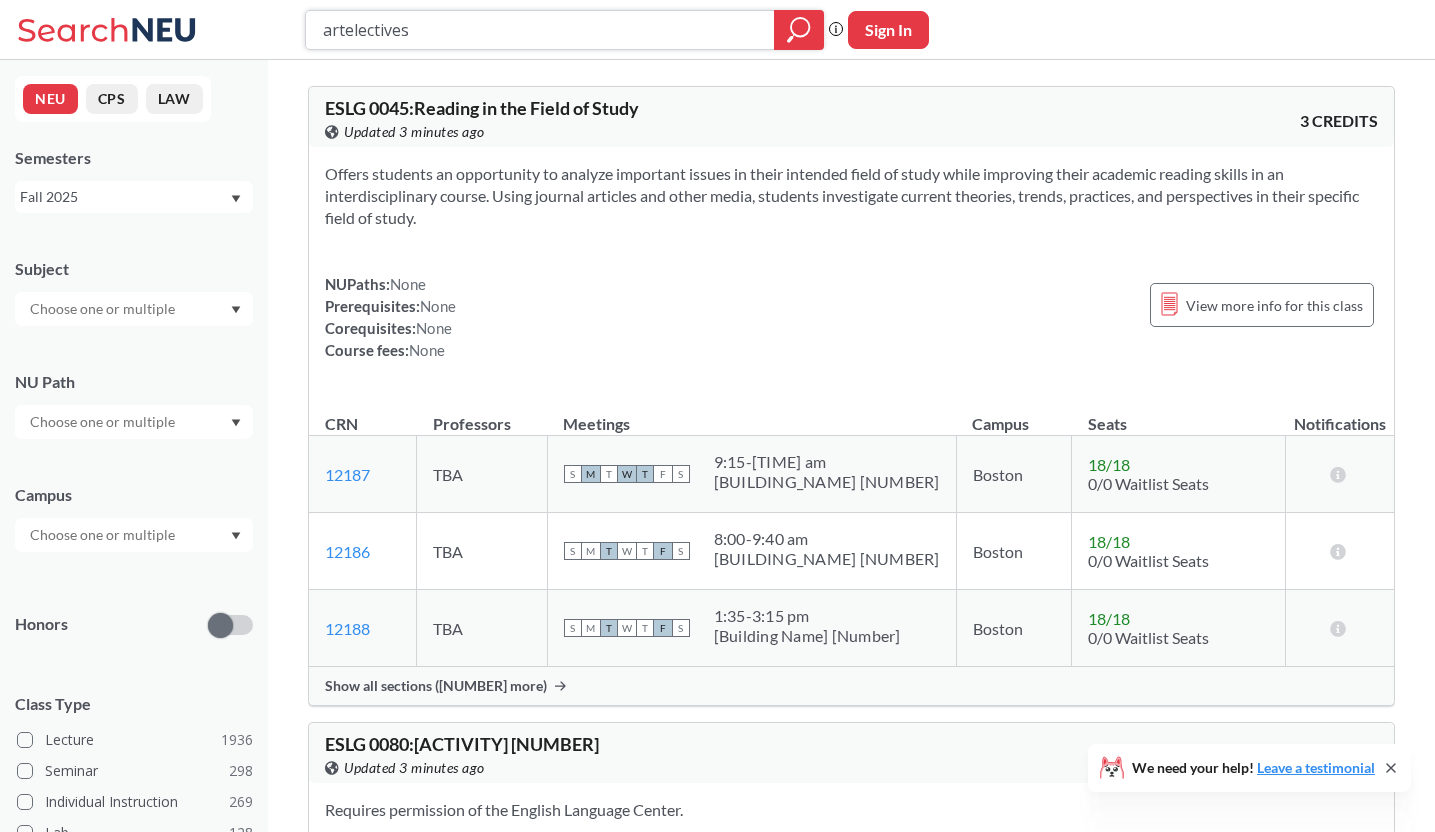 type on "art electives" 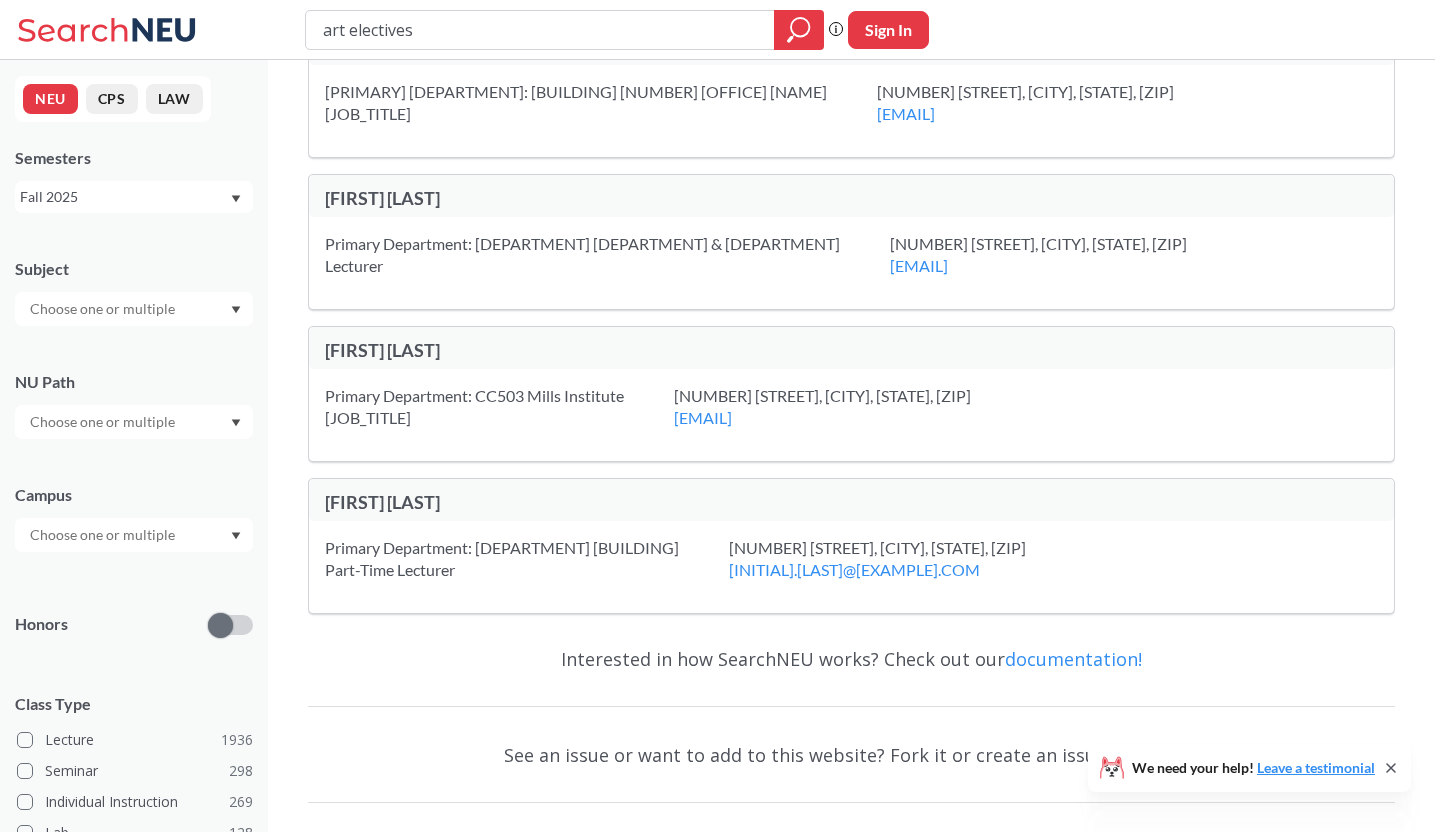 scroll, scrollTop: 5079, scrollLeft: 0, axis: vertical 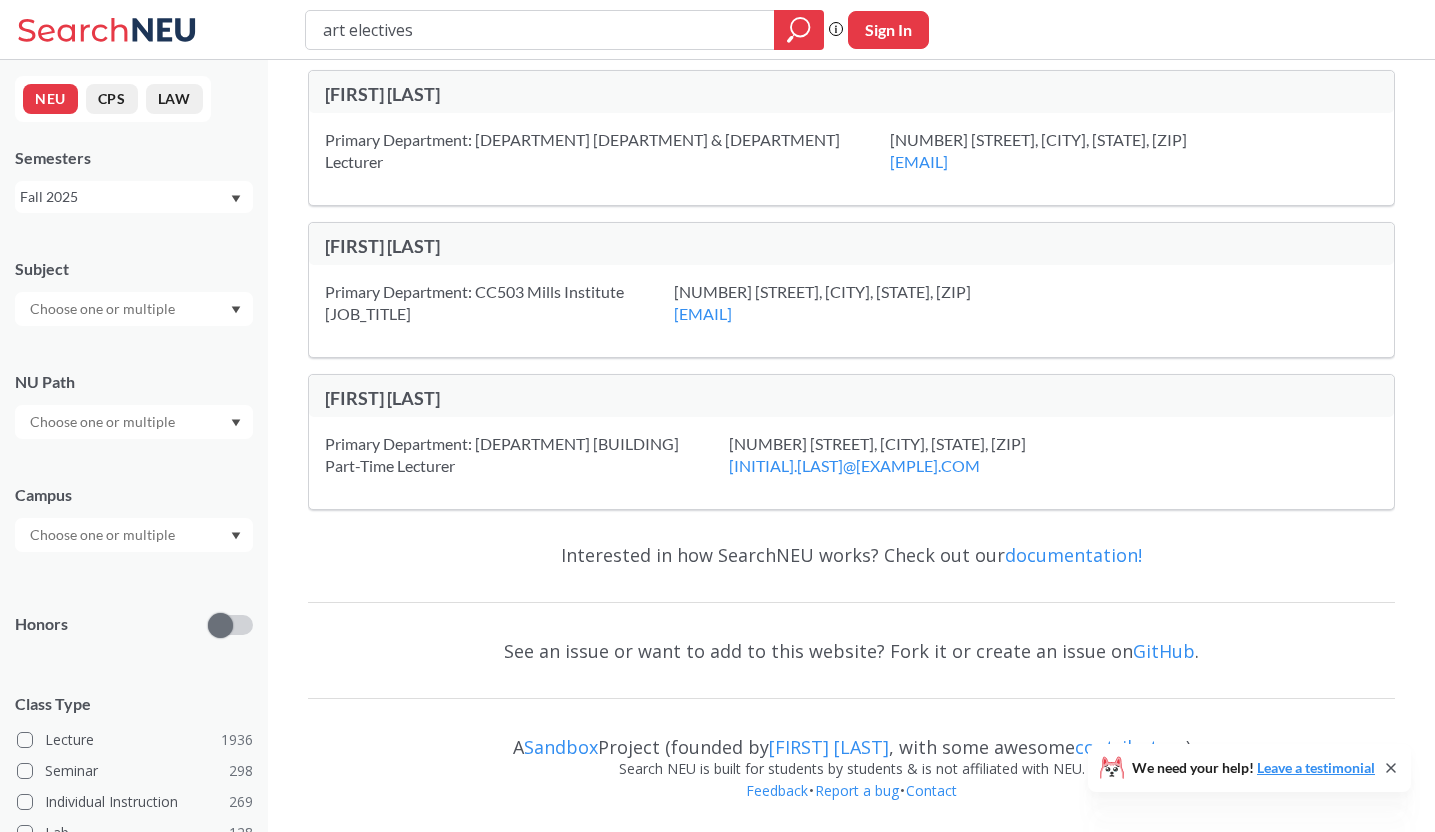 click at bounding box center (134, 309) 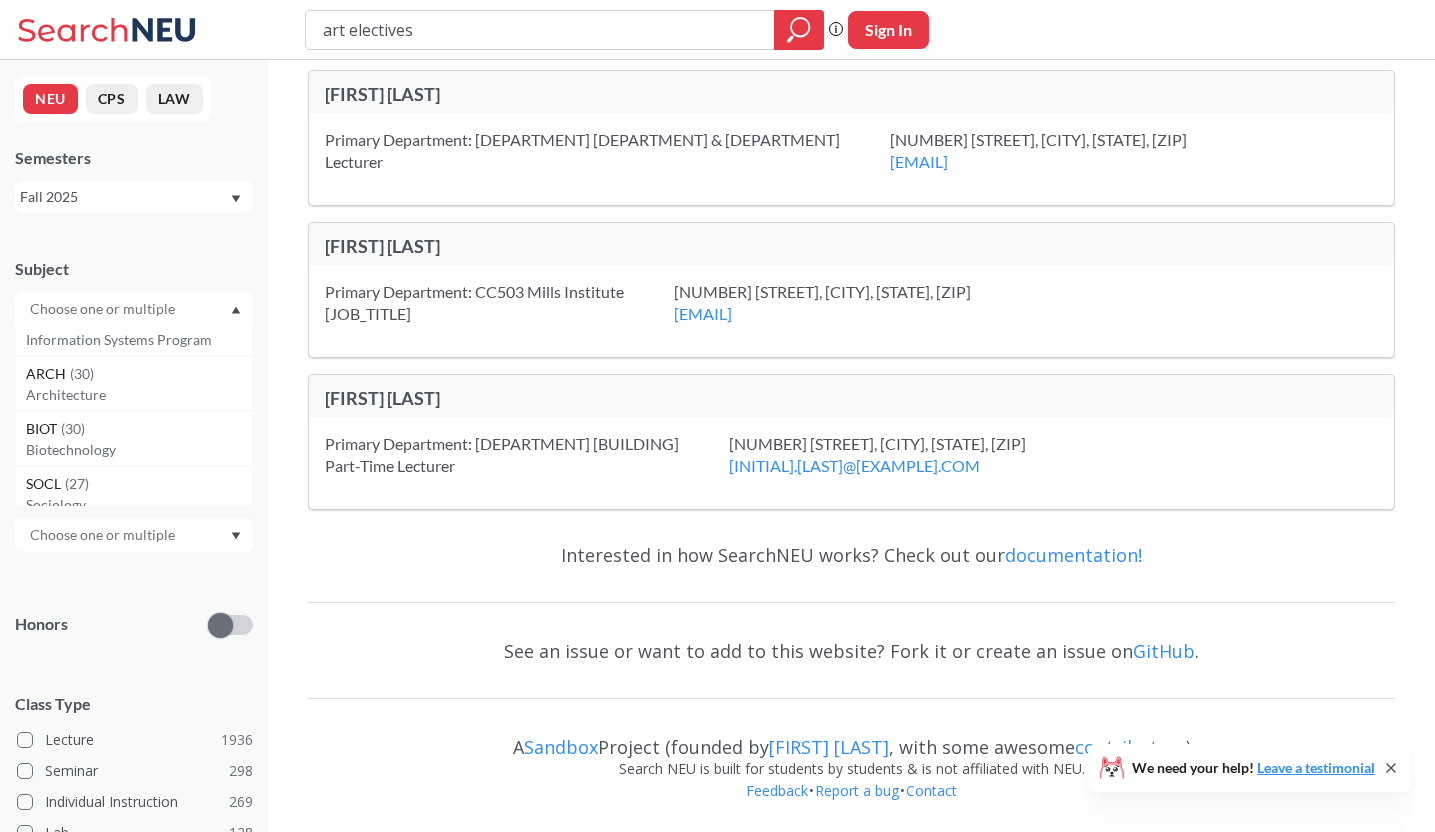 scroll, scrollTop: 1828, scrollLeft: 0, axis: vertical 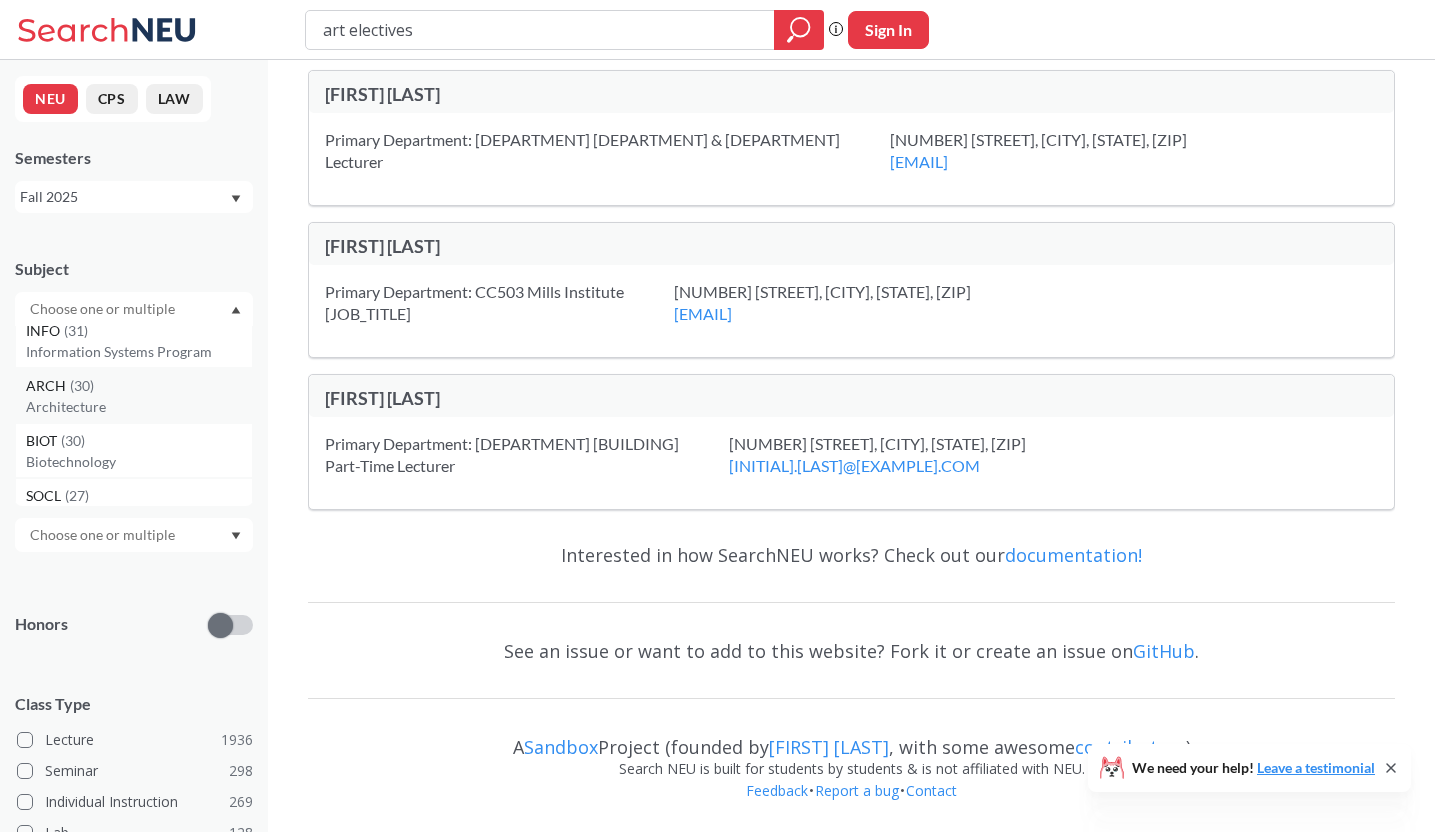 click on "Architecture" at bounding box center (139, 407) 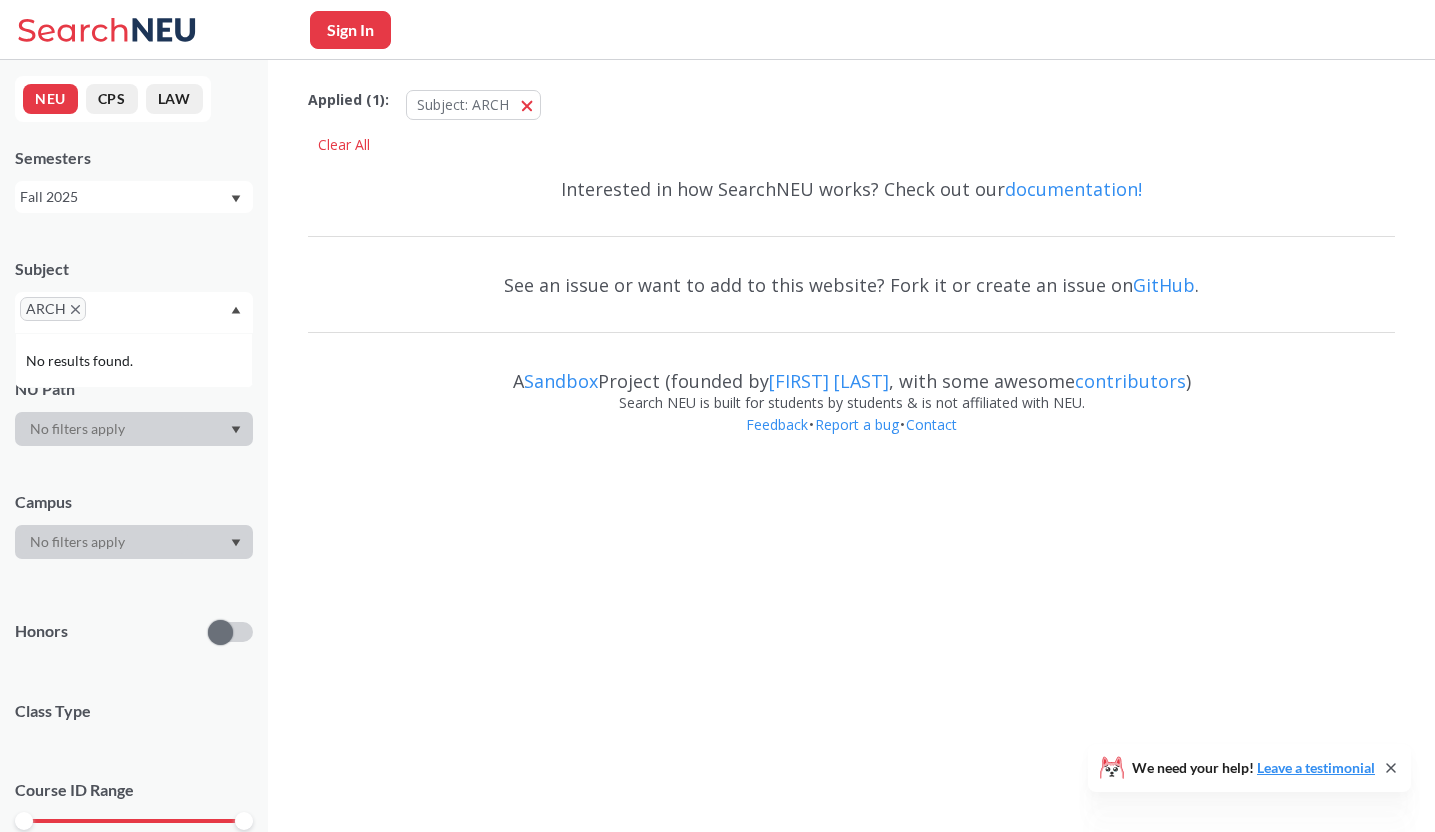 scroll, scrollTop: 0, scrollLeft: 0, axis: both 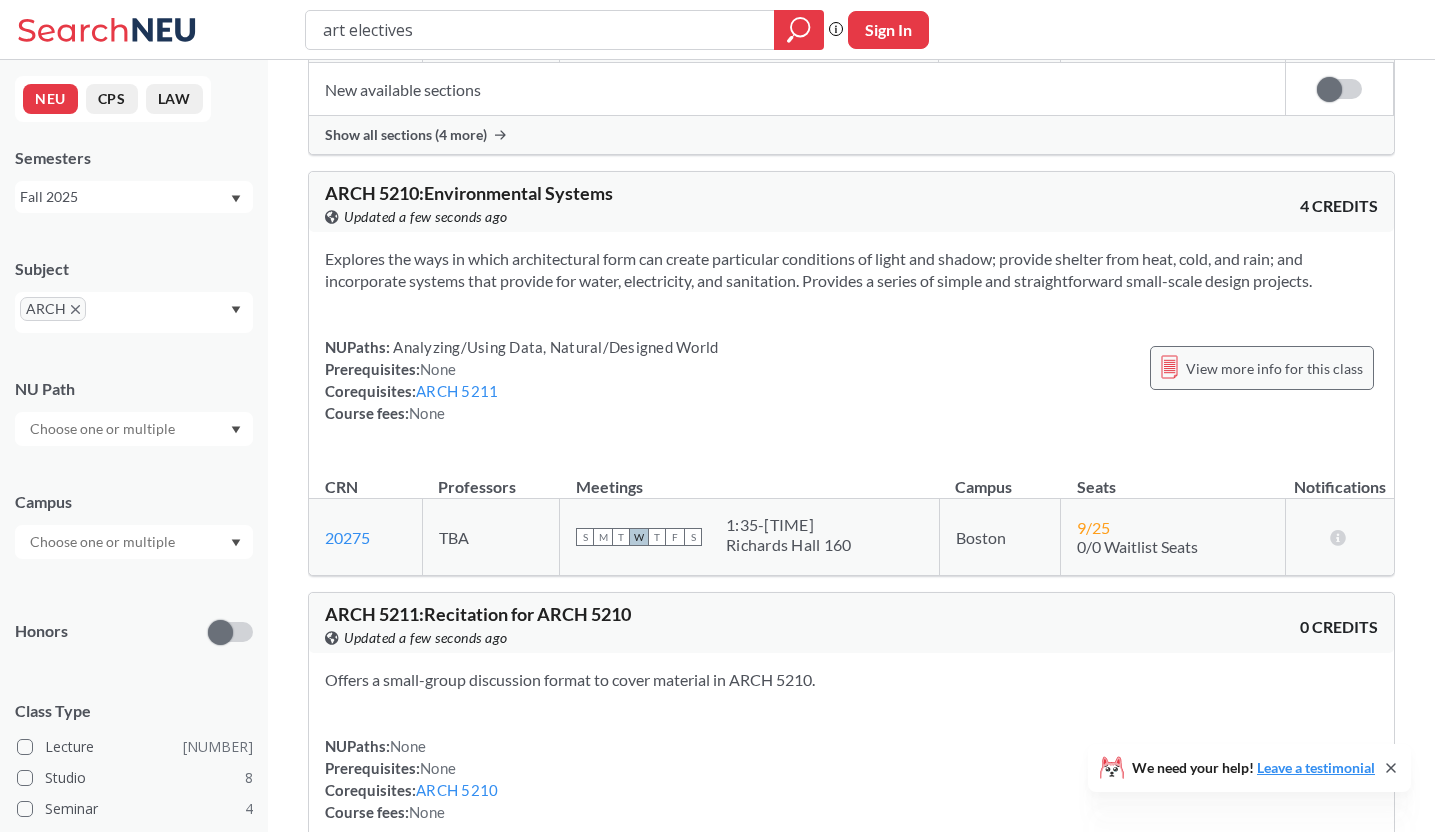 click on "View more info for this class" at bounding box center [1274, 368] 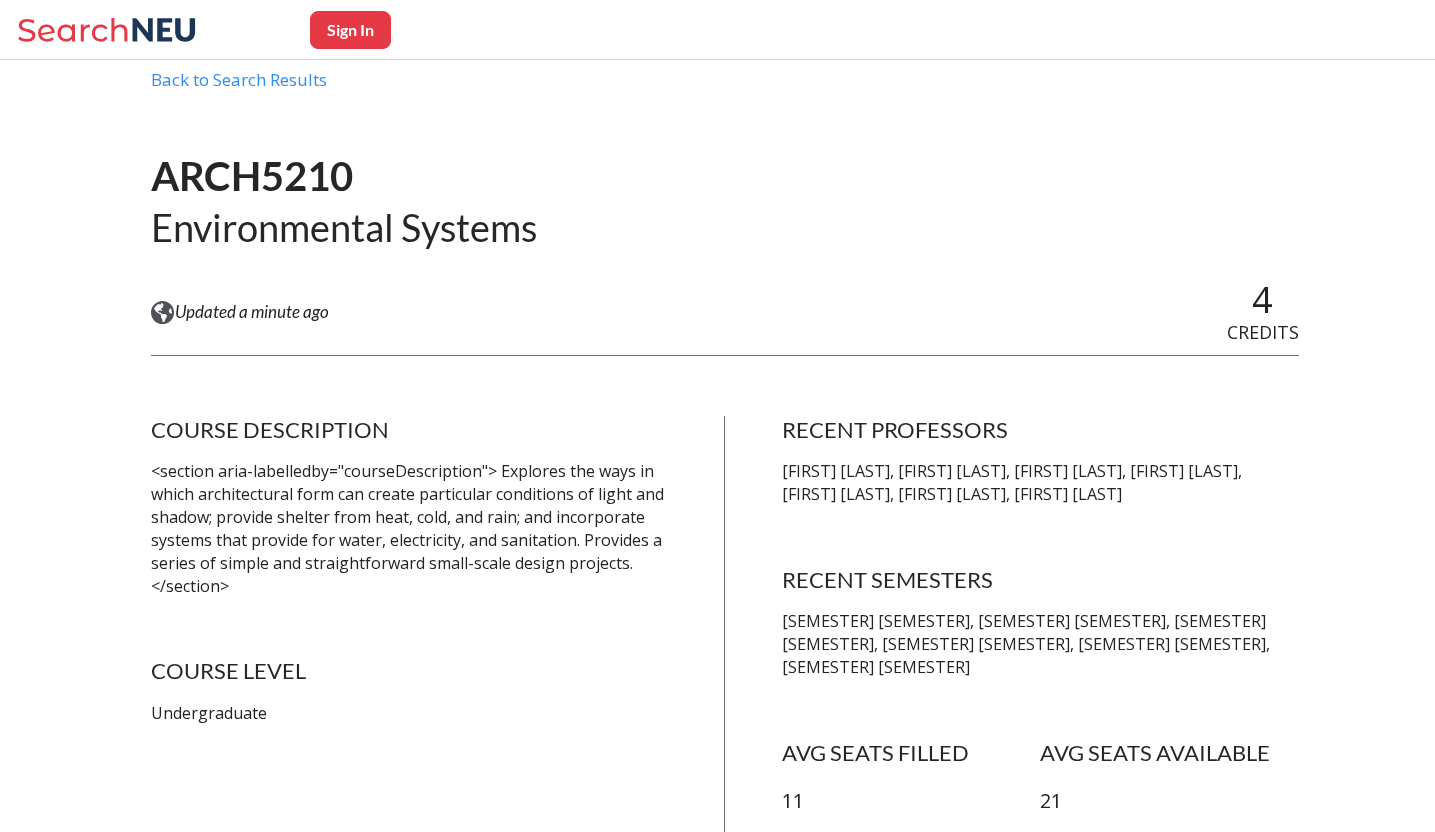 scroll, scrollTop: 0, scrollLeft: 0, axis: both 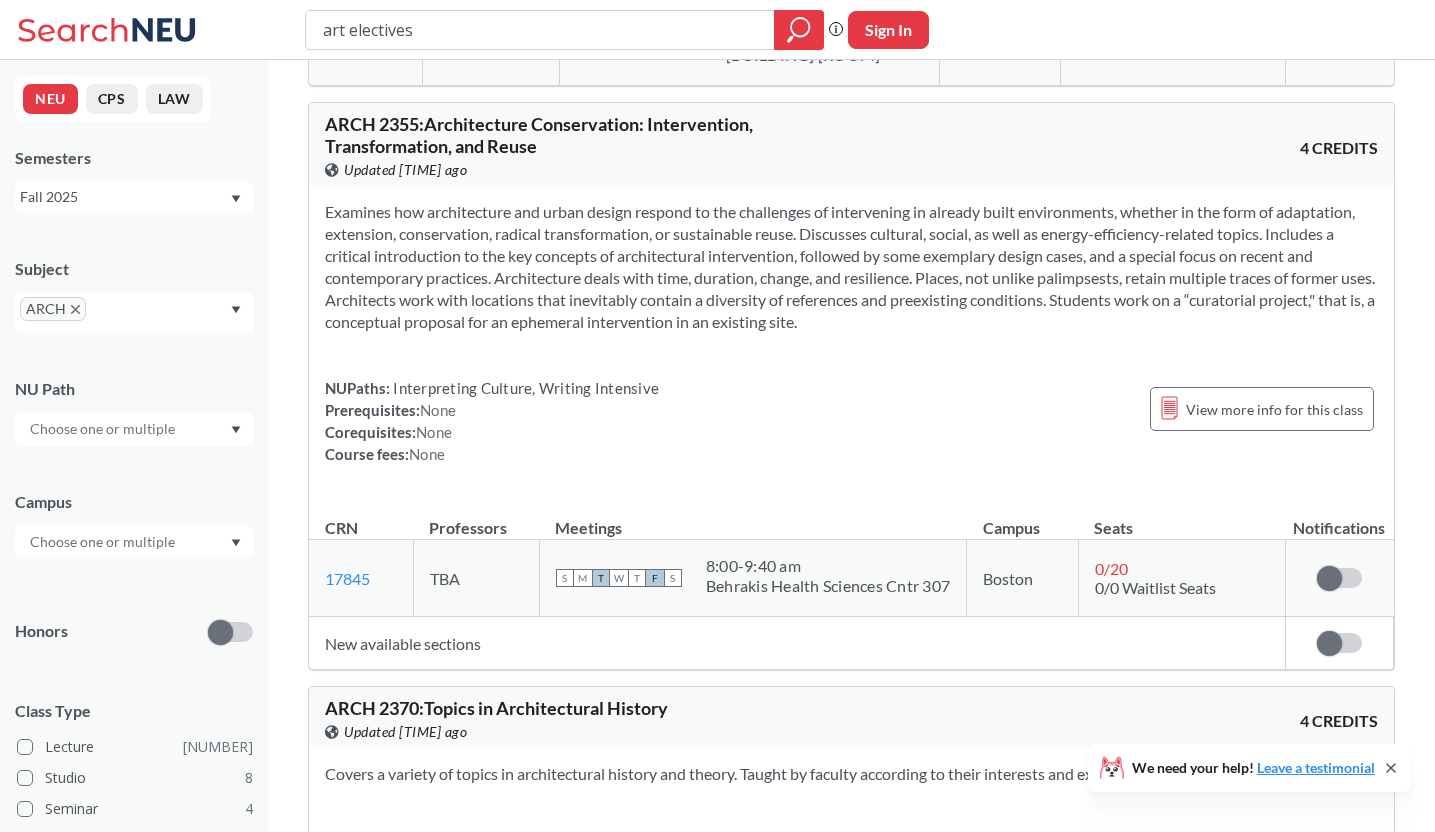 click at bounding box center [104, 429] 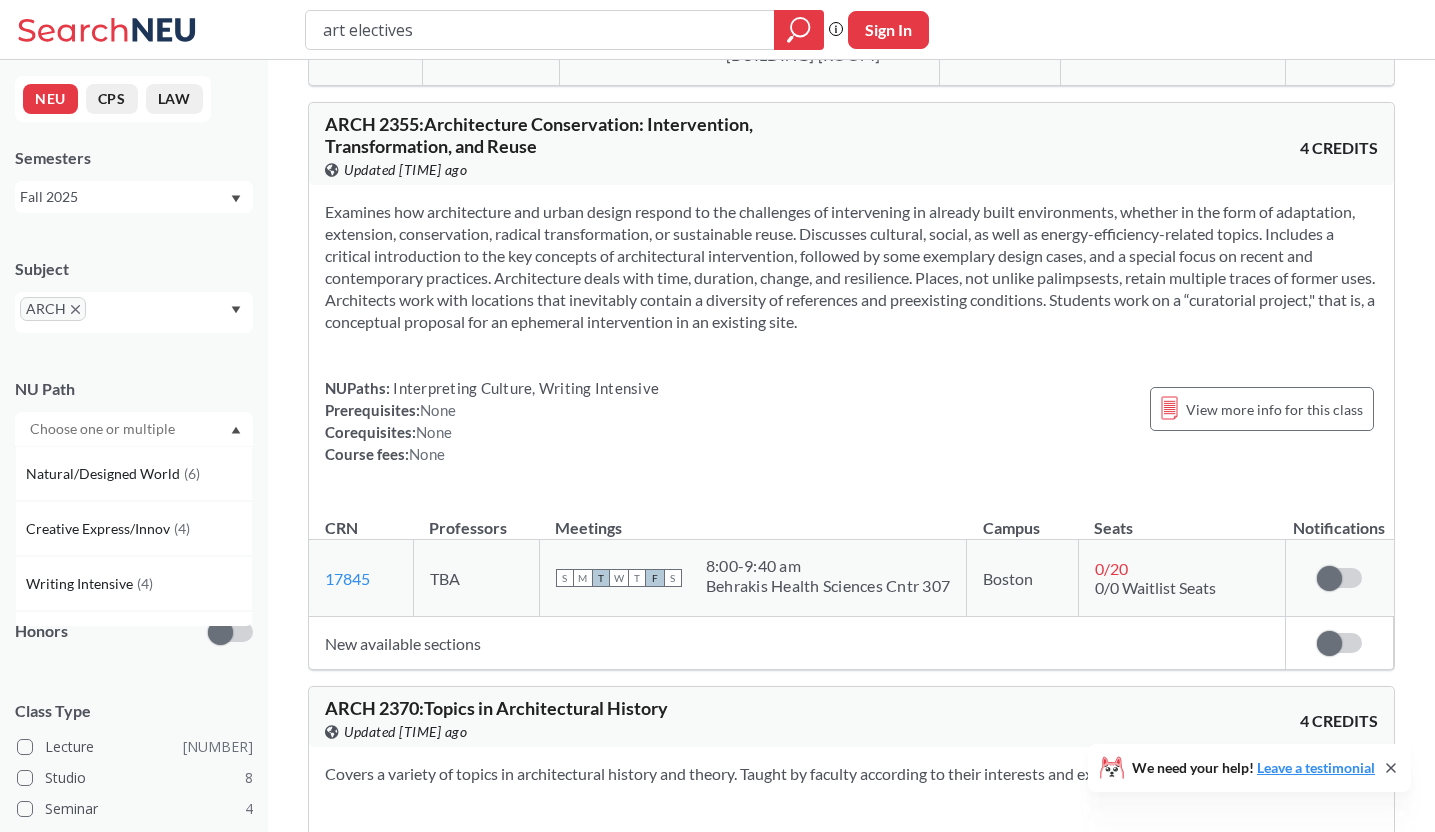 click 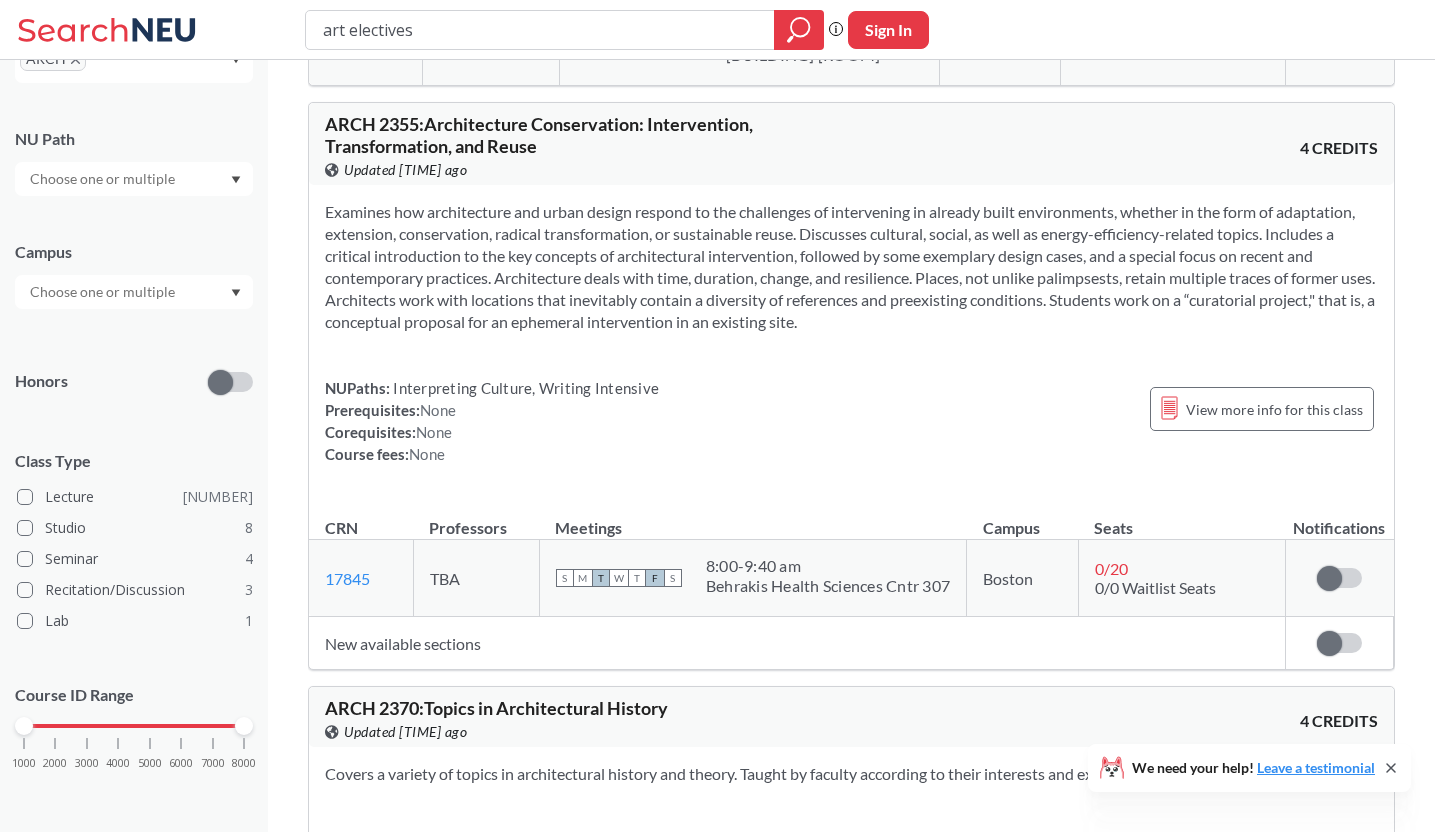 scroll, scrollTop: 251, scrollLeft: 0, axis: vertical 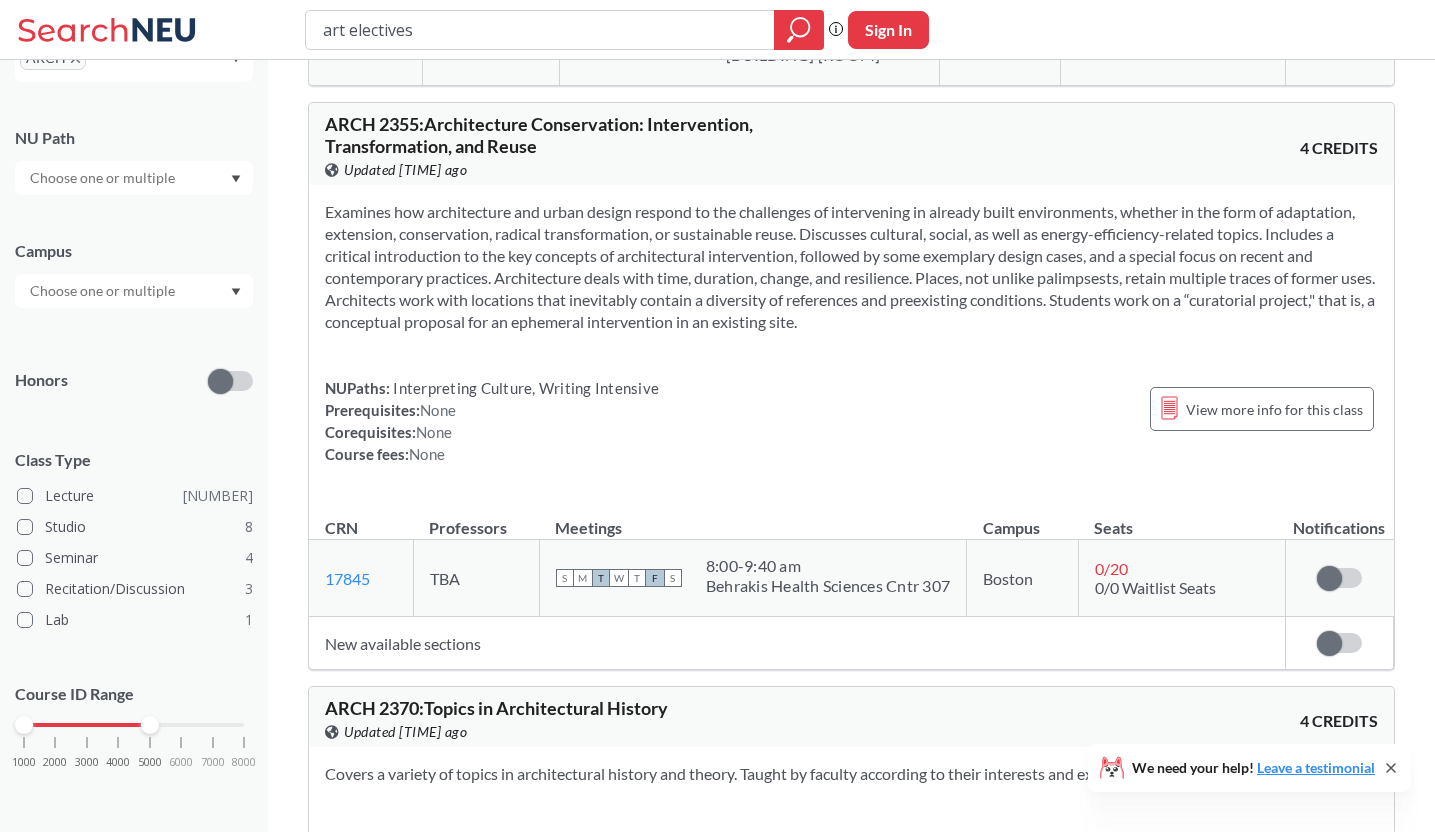 drag, startPoint x: 243, startPoint y: 728, endPoint x: 155, endPoint y: 736, distance: 88.362885 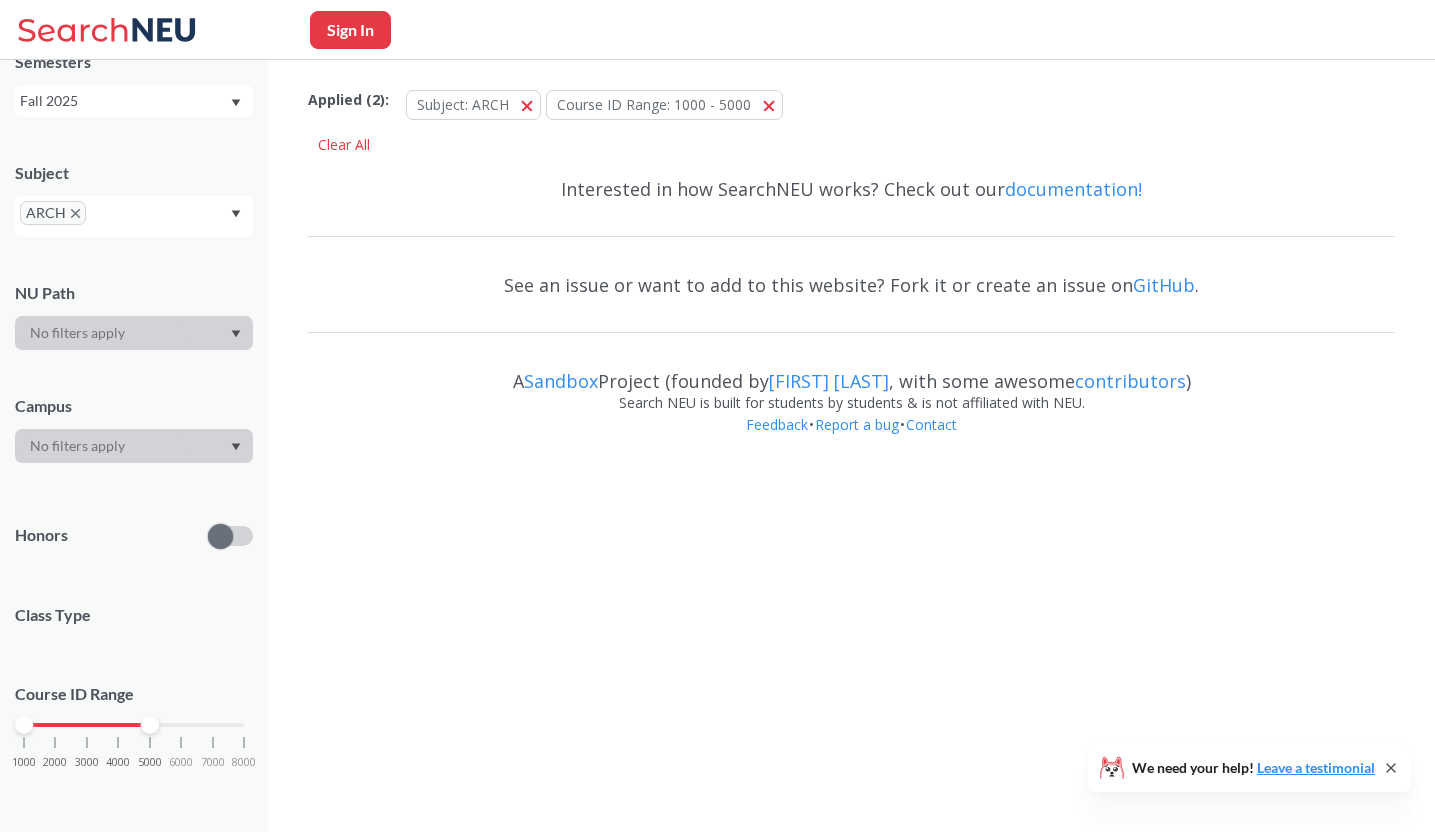 scroll, scrollTop: 220, scrollLeft: 0, axis: vertical 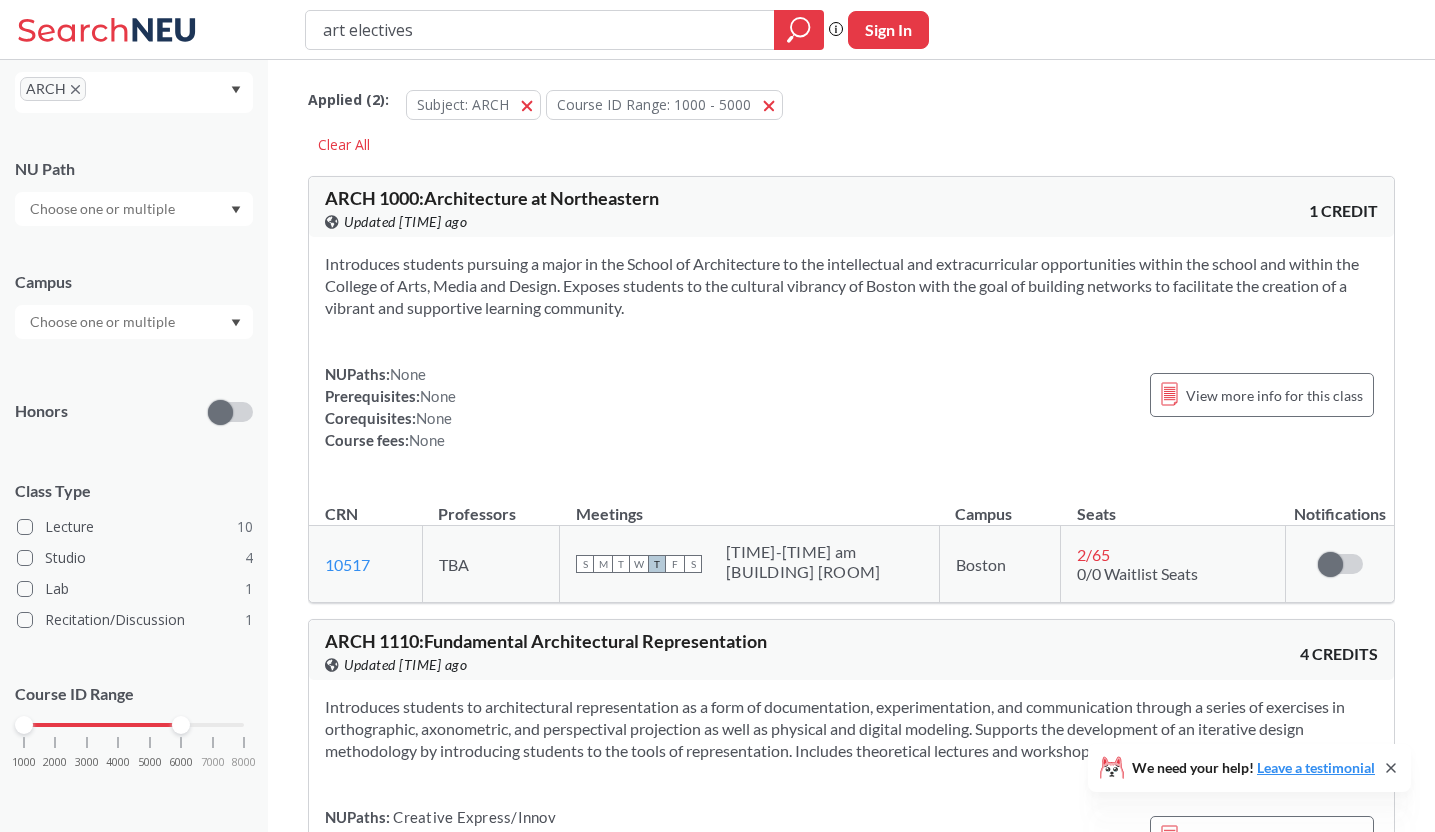 drag, startPoint x: 152, startPoint y: 729, endPoint x: 175, endPoint y: 729, distance: 23 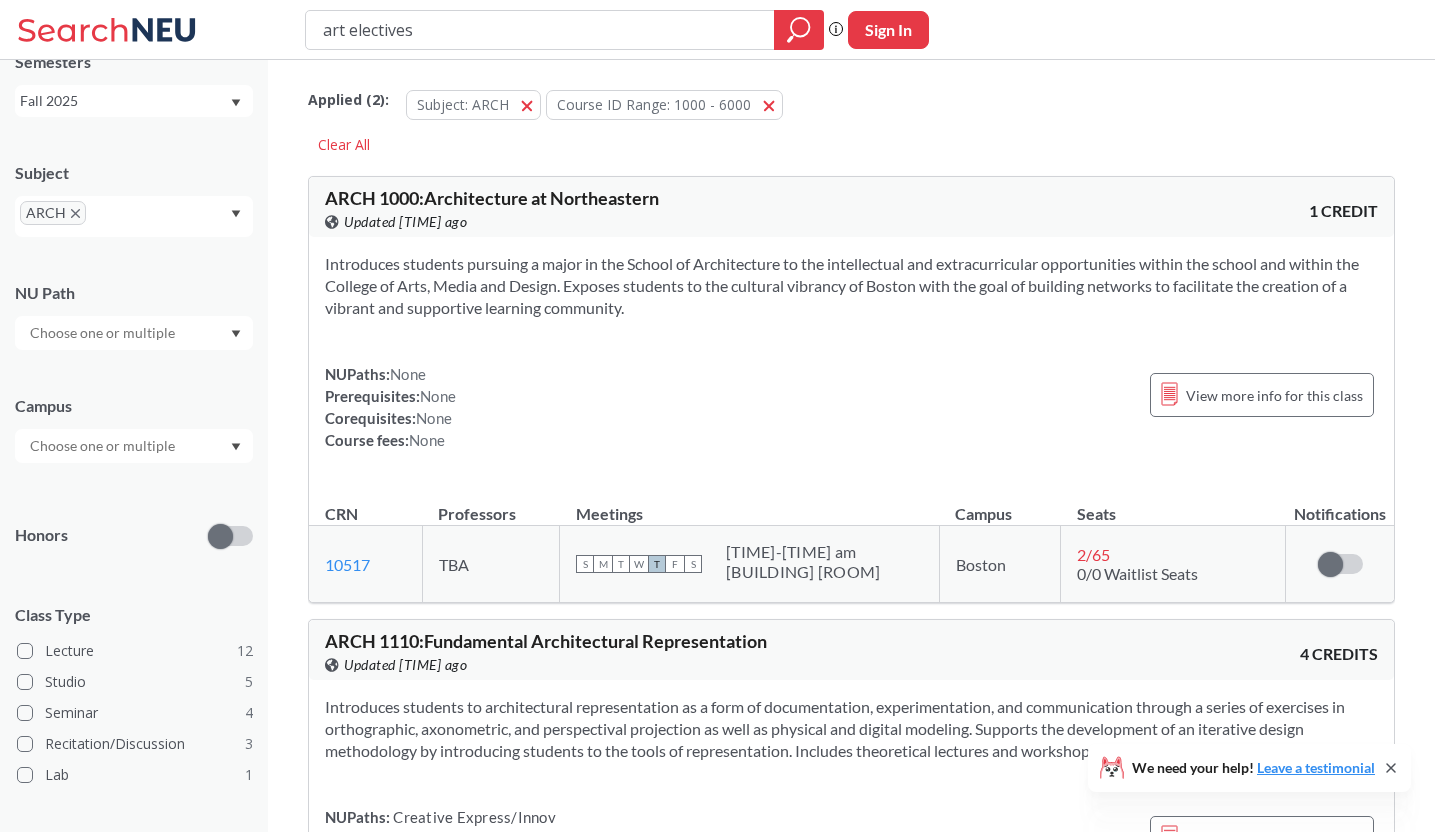 scroll, scrollTop: 220, scrollLeft: 0, axis: vertical 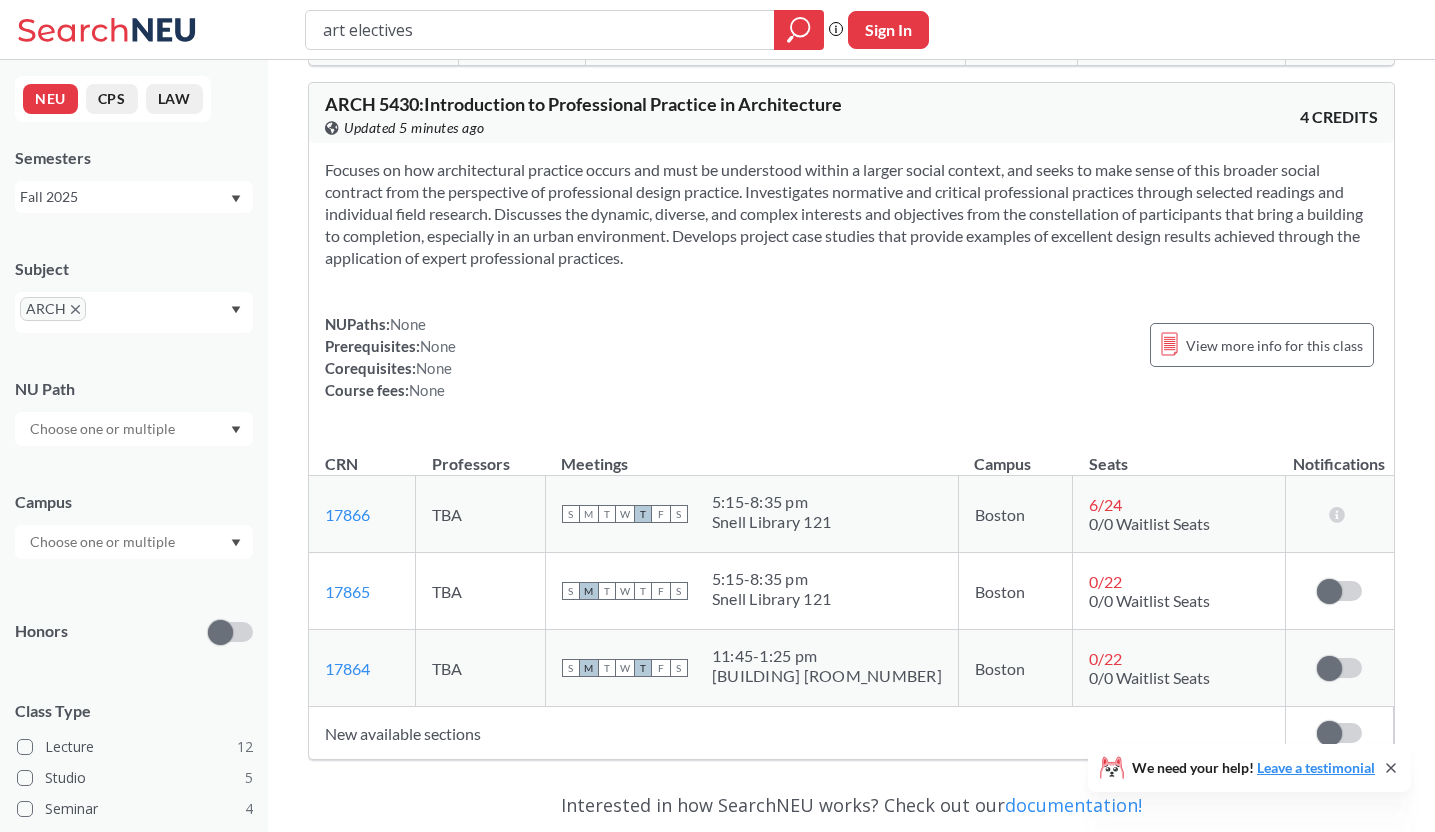click 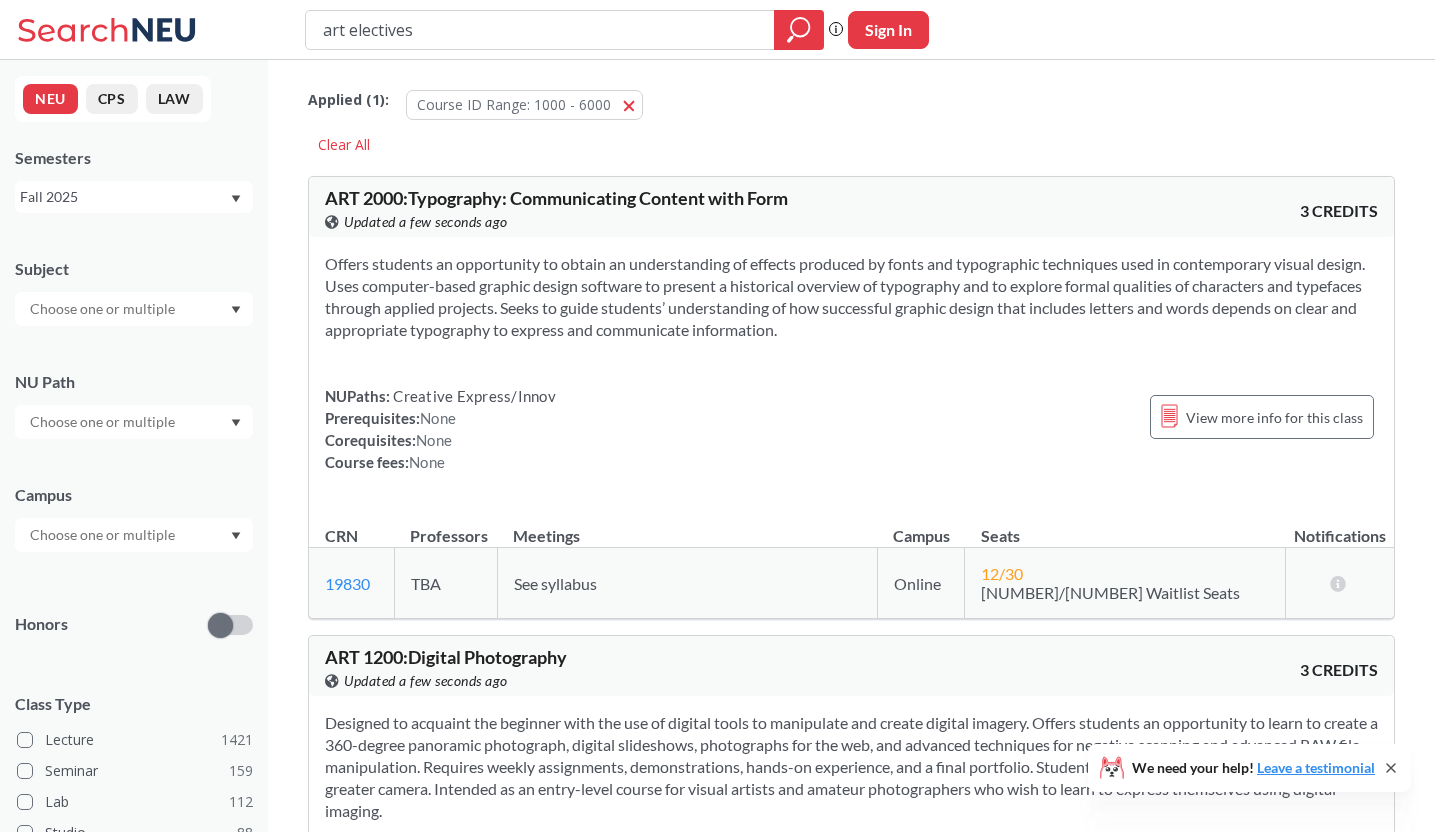 click at bounding box center (104, 309) 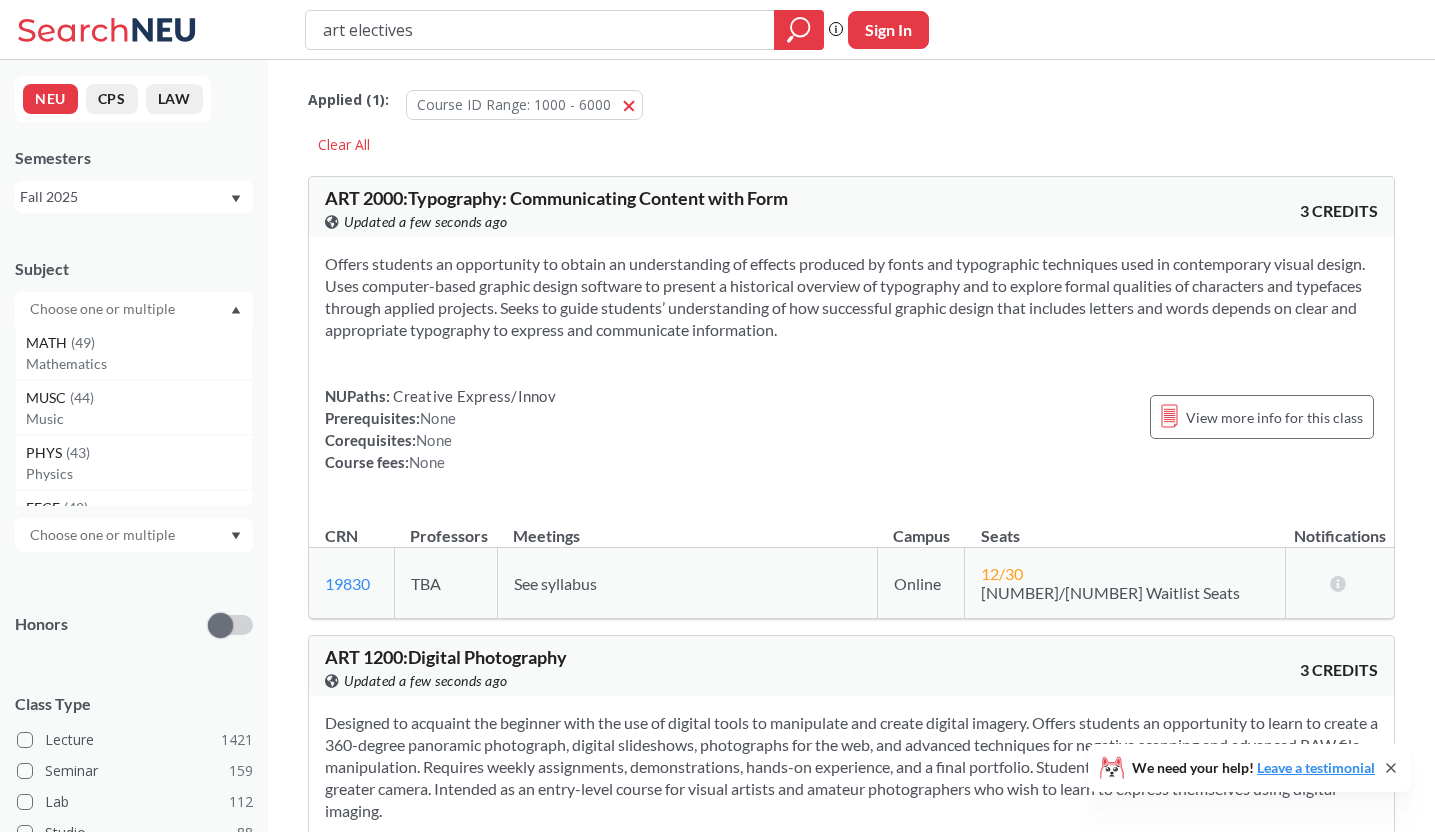 scroll, scrollTop: 164, scrollLeft: 0, axis: vertical 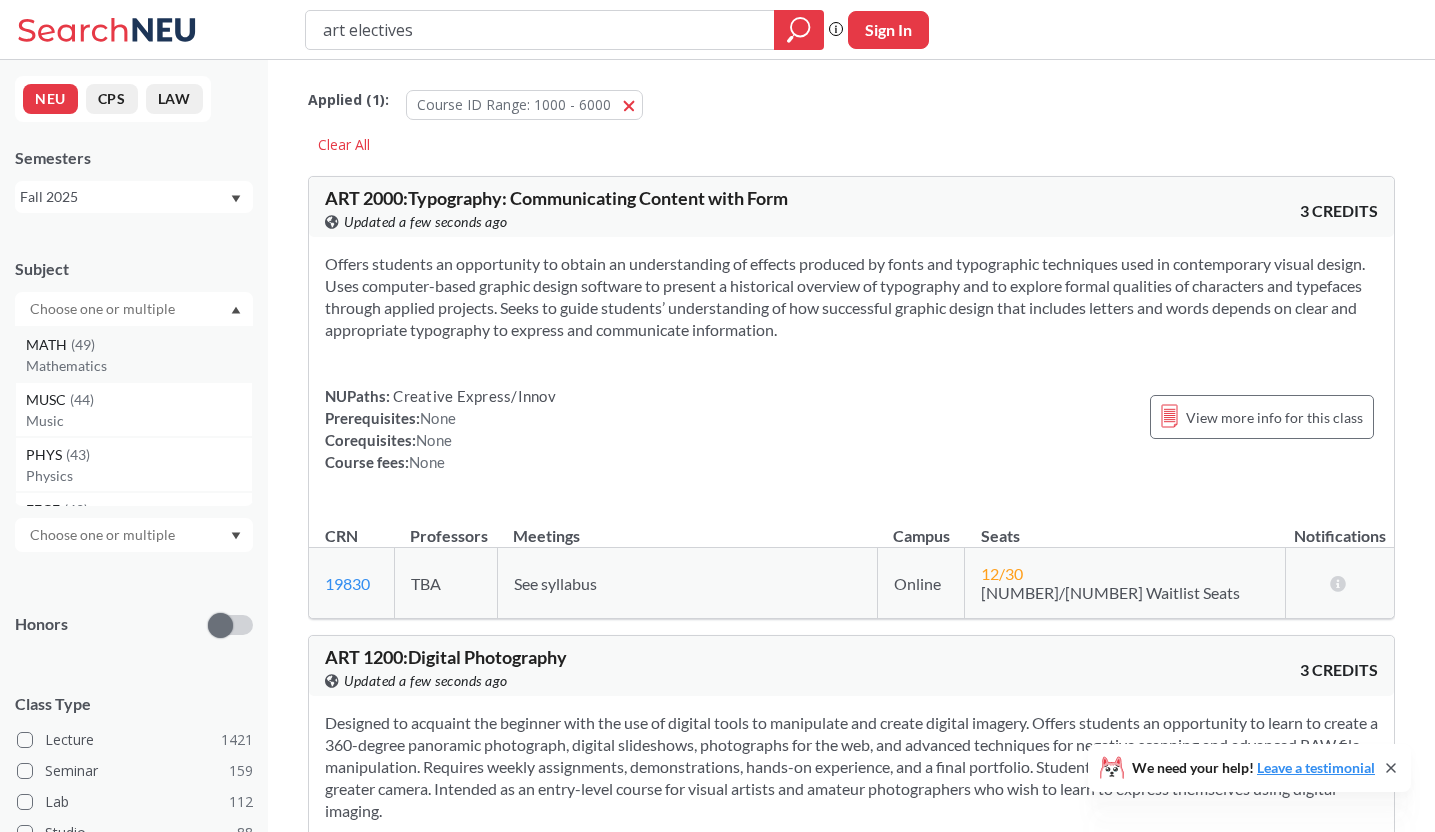 click on "Mathematics" at bounding box center (139, 366) 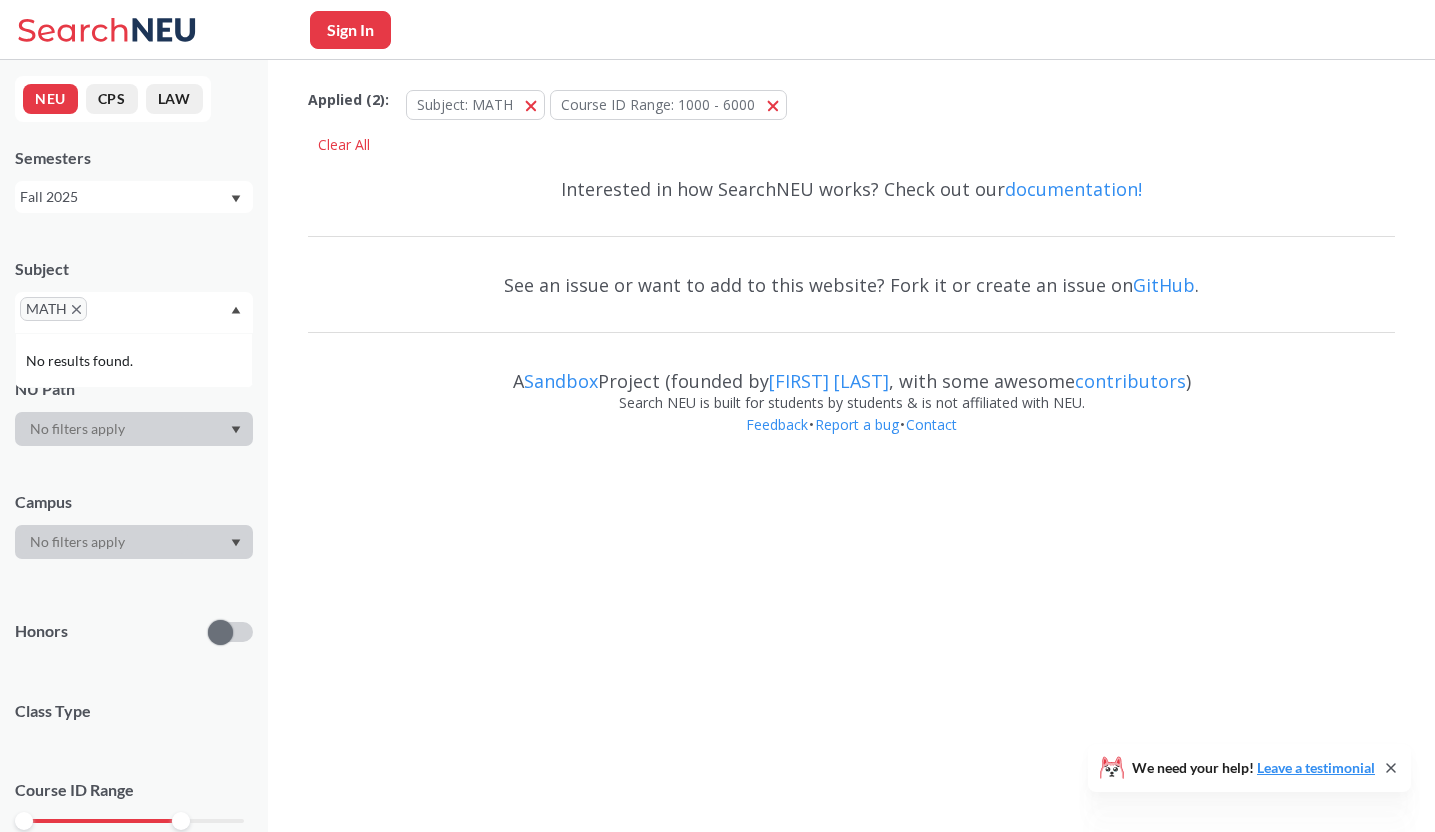 scroll, scrollTop: 0, scrollLeft: 0, axis: both 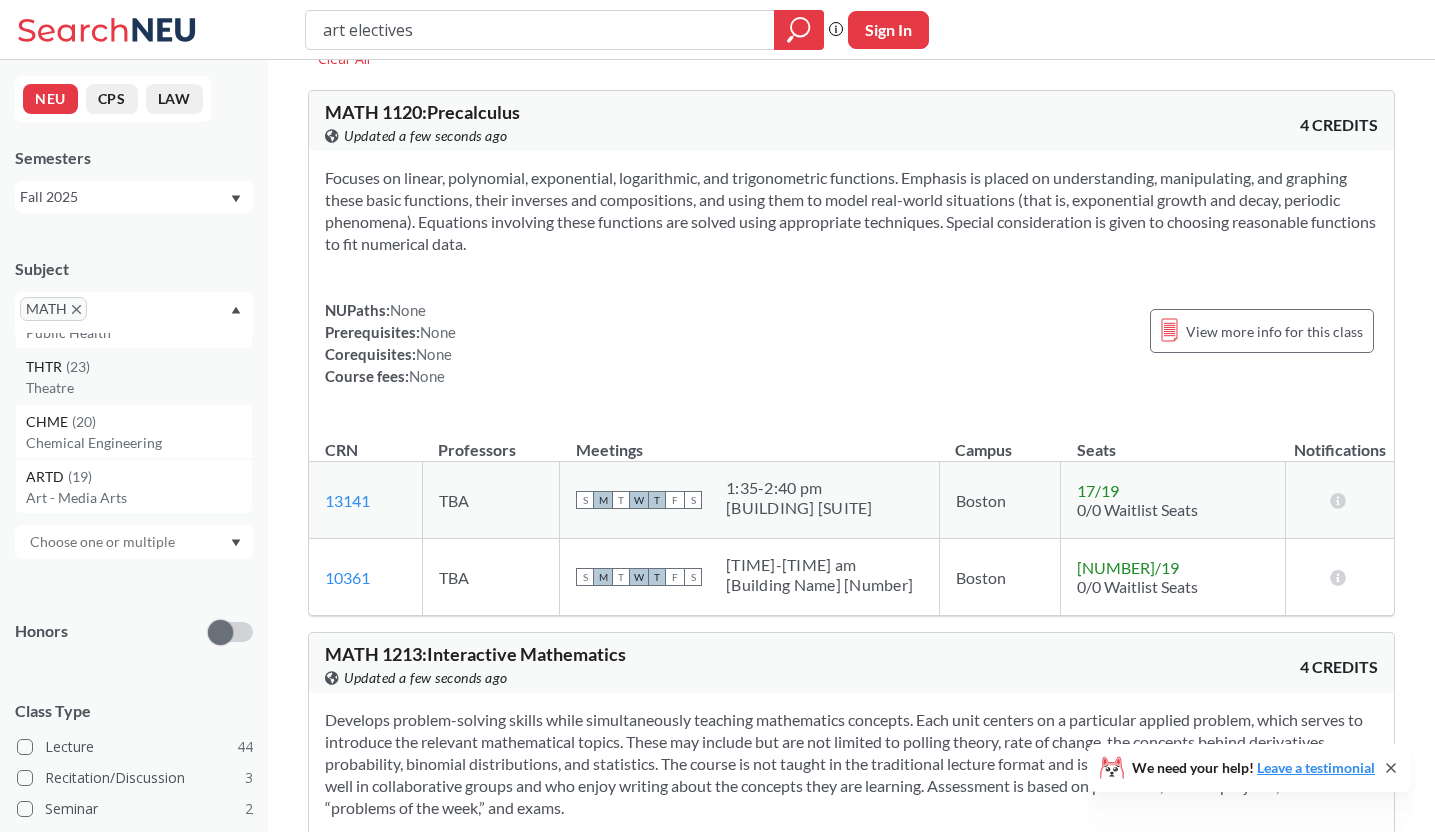 click on "Theatre" at bounding box center [139, 388] 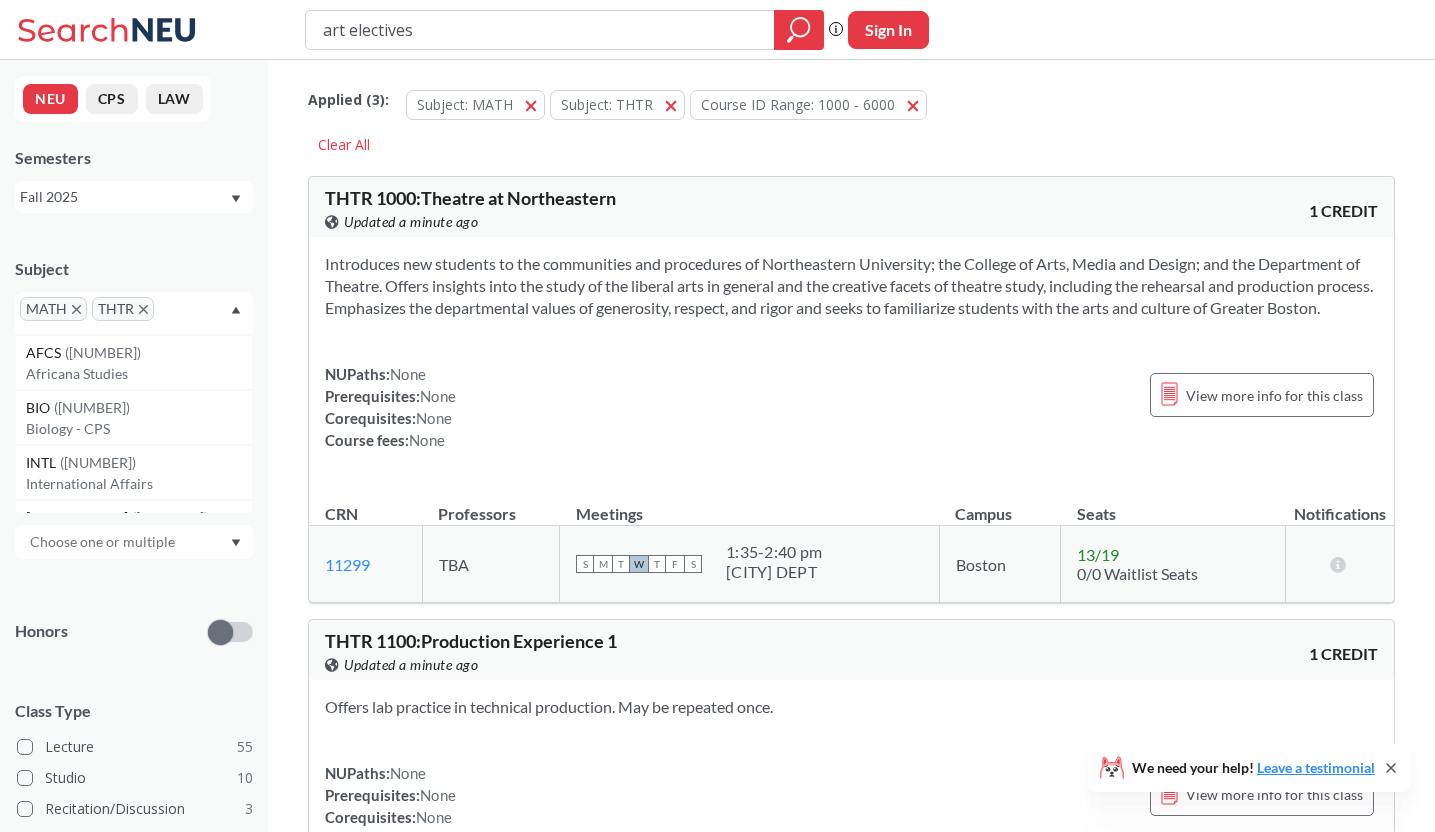 scroll, scrollTop: 2192, scrollLeft: 0, axis: vertical 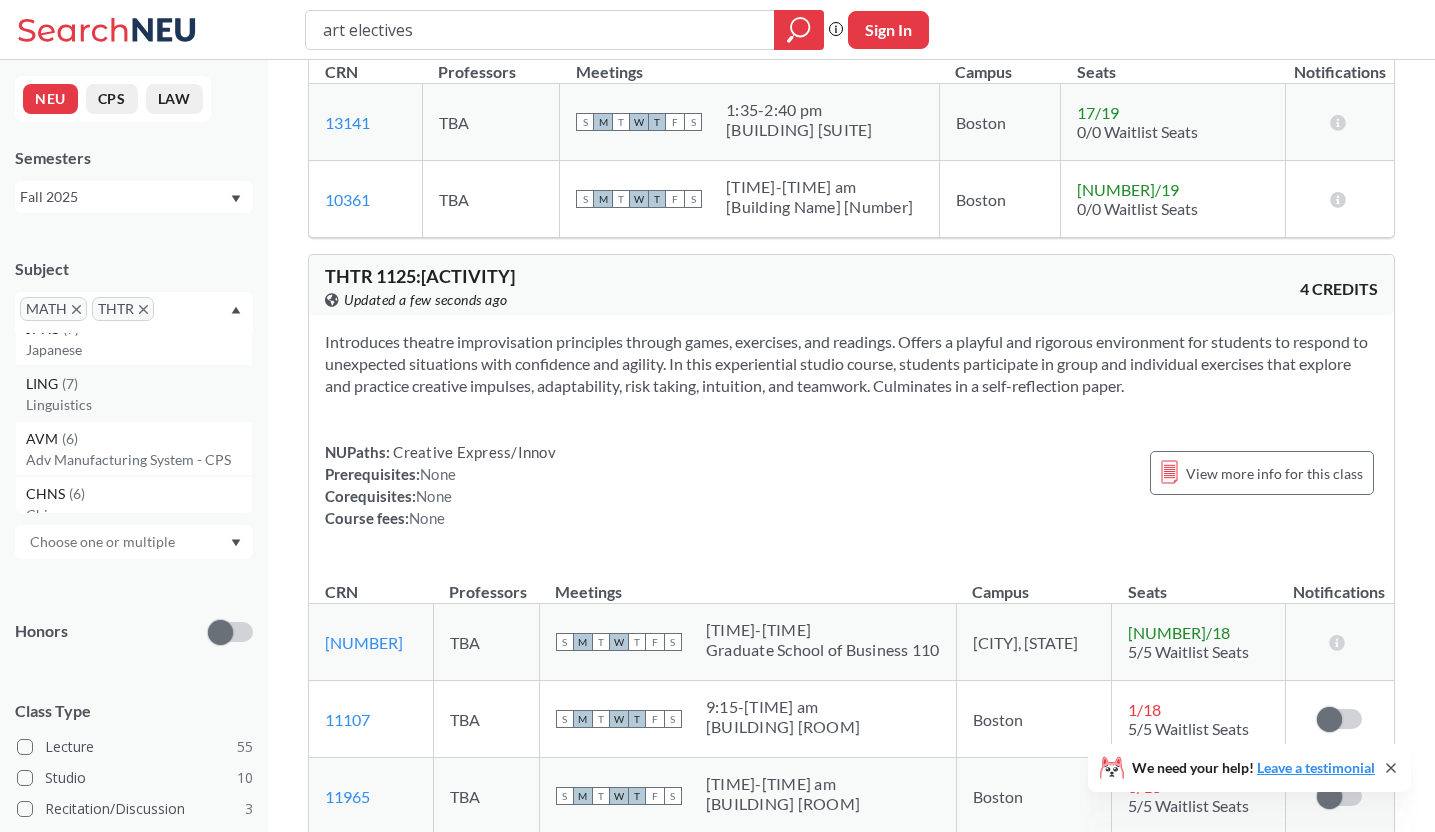 click on "LING ( 7 )" at bounding box center (139, 384) 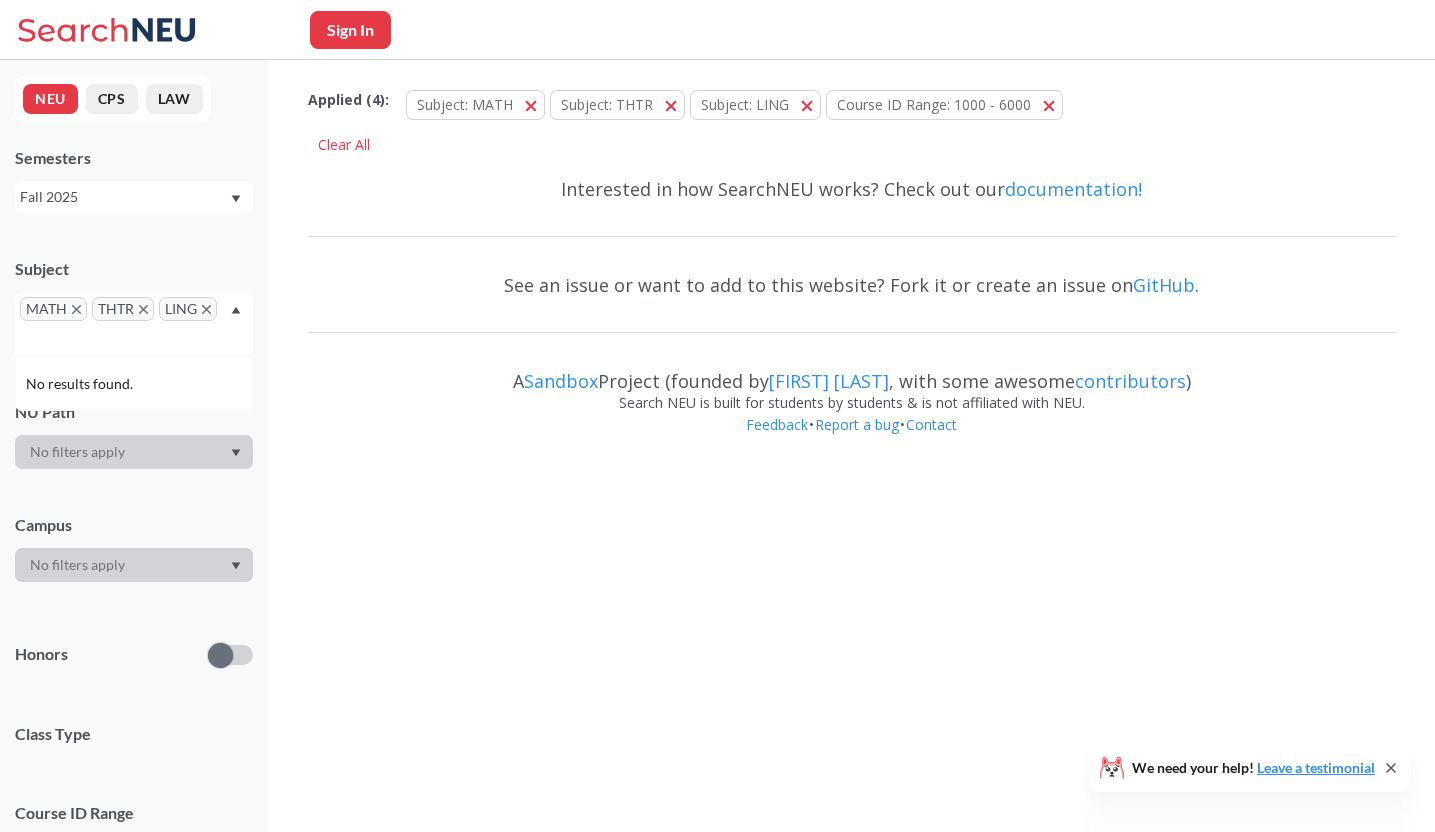 scroll, scrollTop: 0, scrollLeft: 0, axis: both 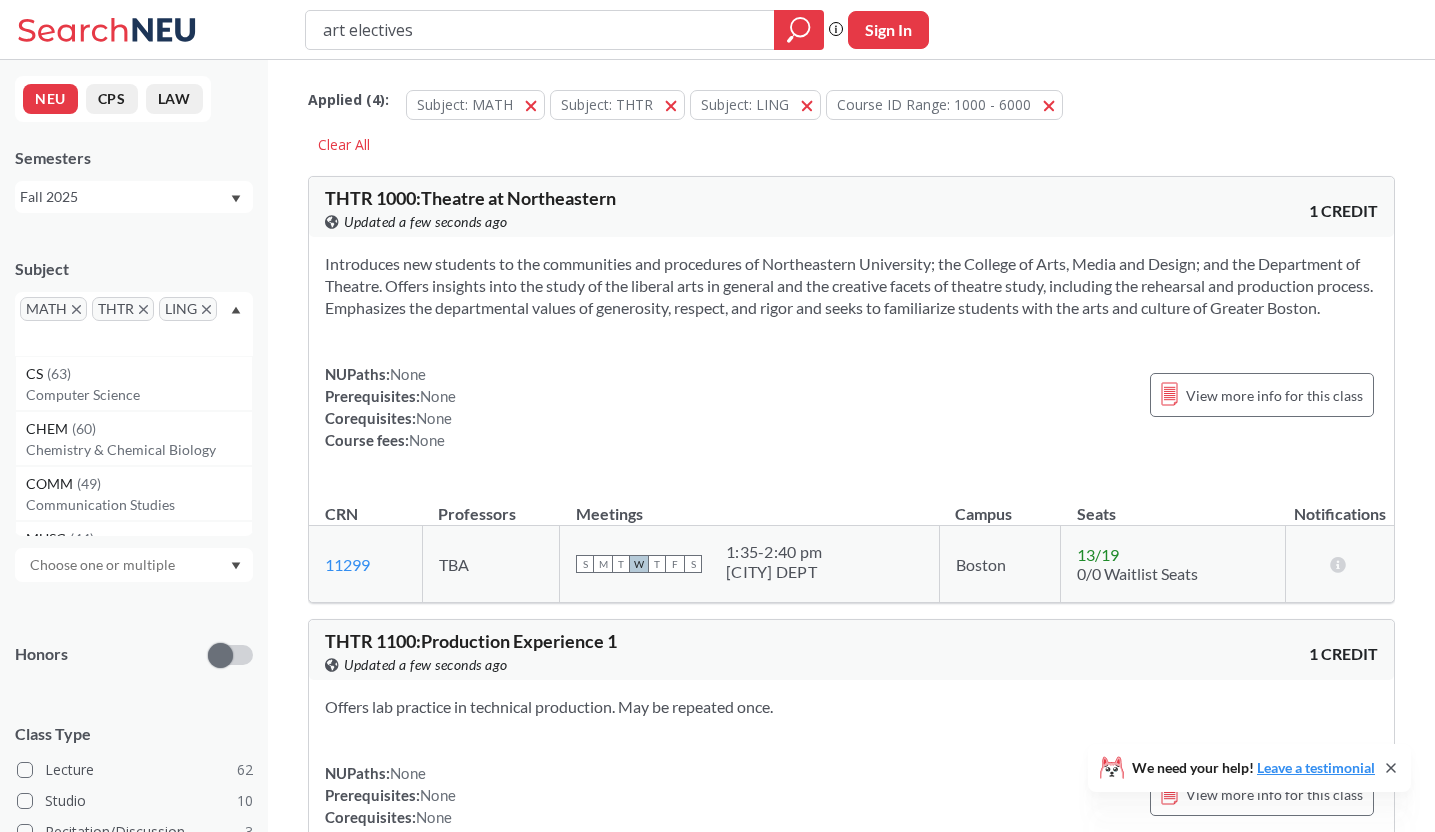 click on "MATH" at bounding box center [53, 309] 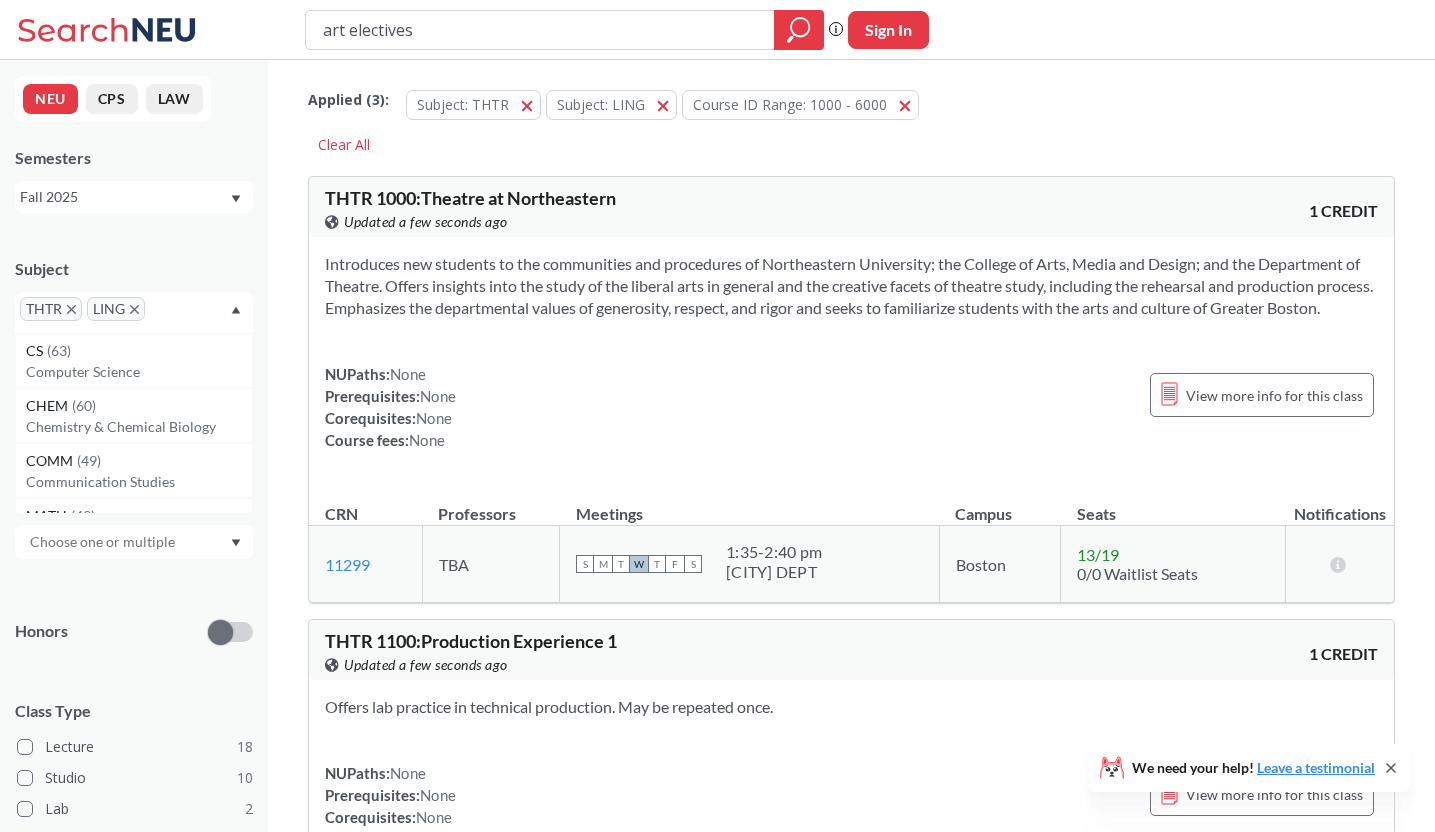 click on "THTR" at bounding box center (51, 309) 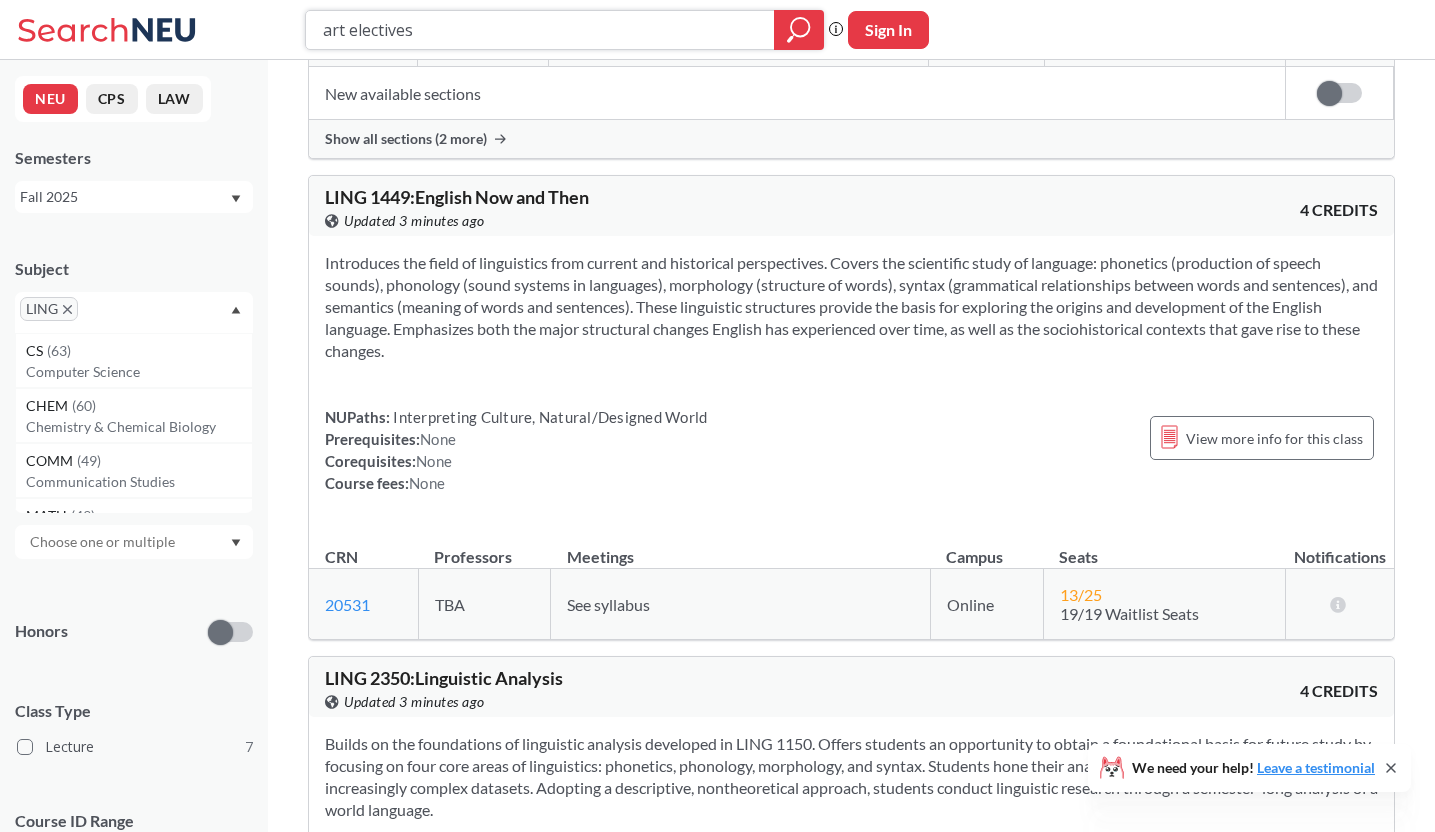 scroll, scrollTop: 763, scrollLeft: 0, axis: vertical 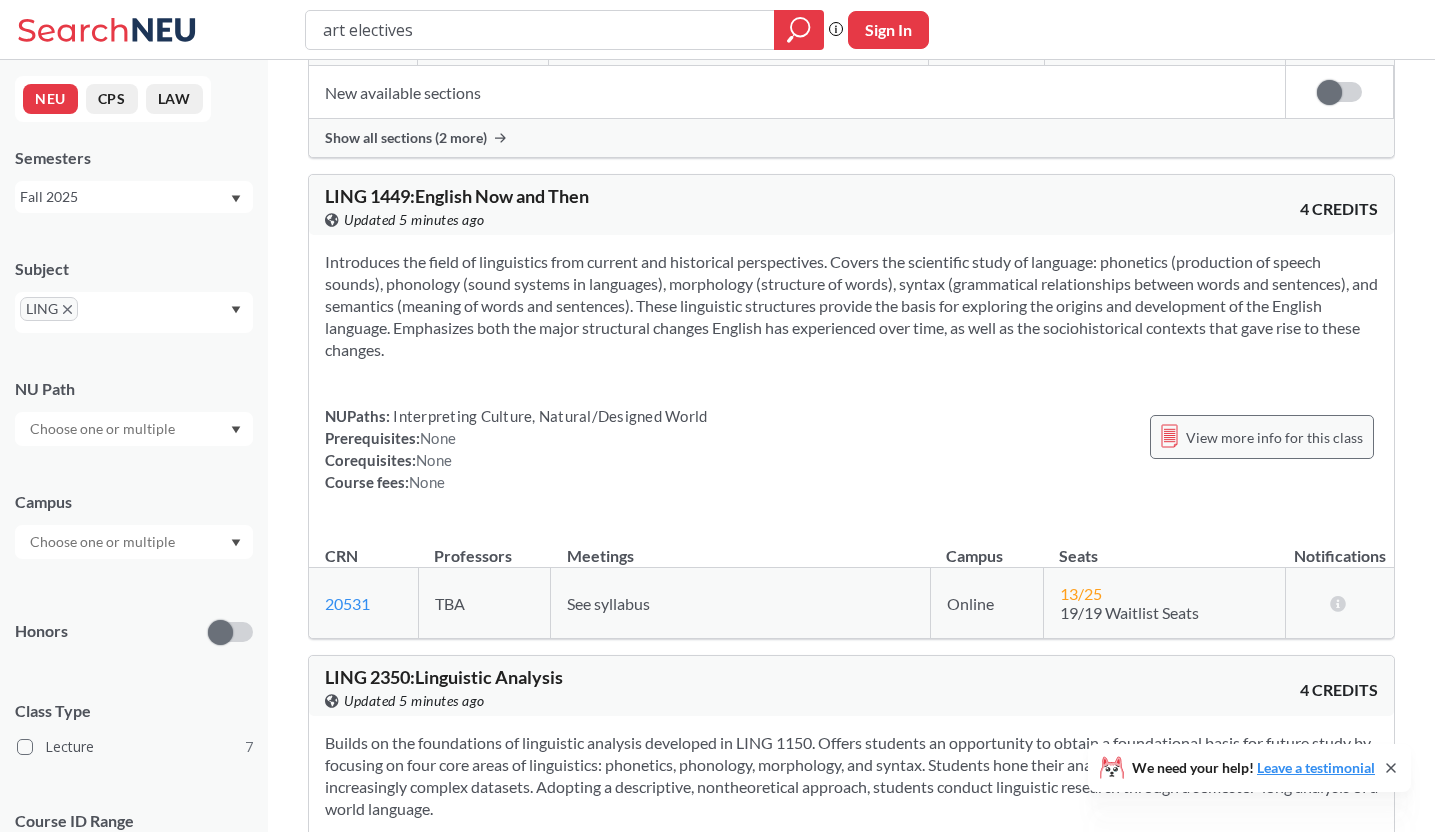 click on "View more info for this class" at bounding box center (1274, 437) 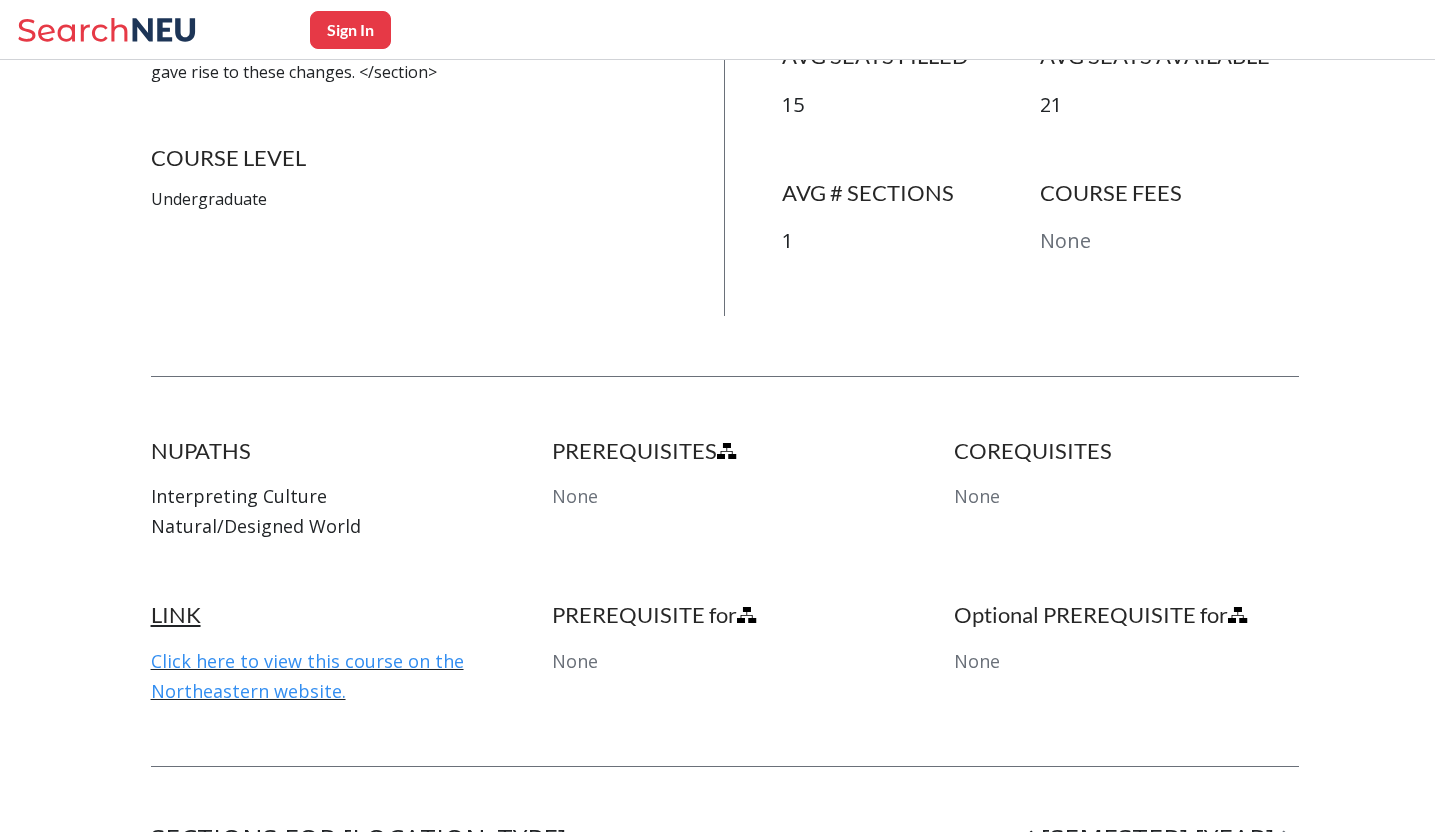 scroll, scrollTop: 69, scrollLeft: 0, axis: vertical 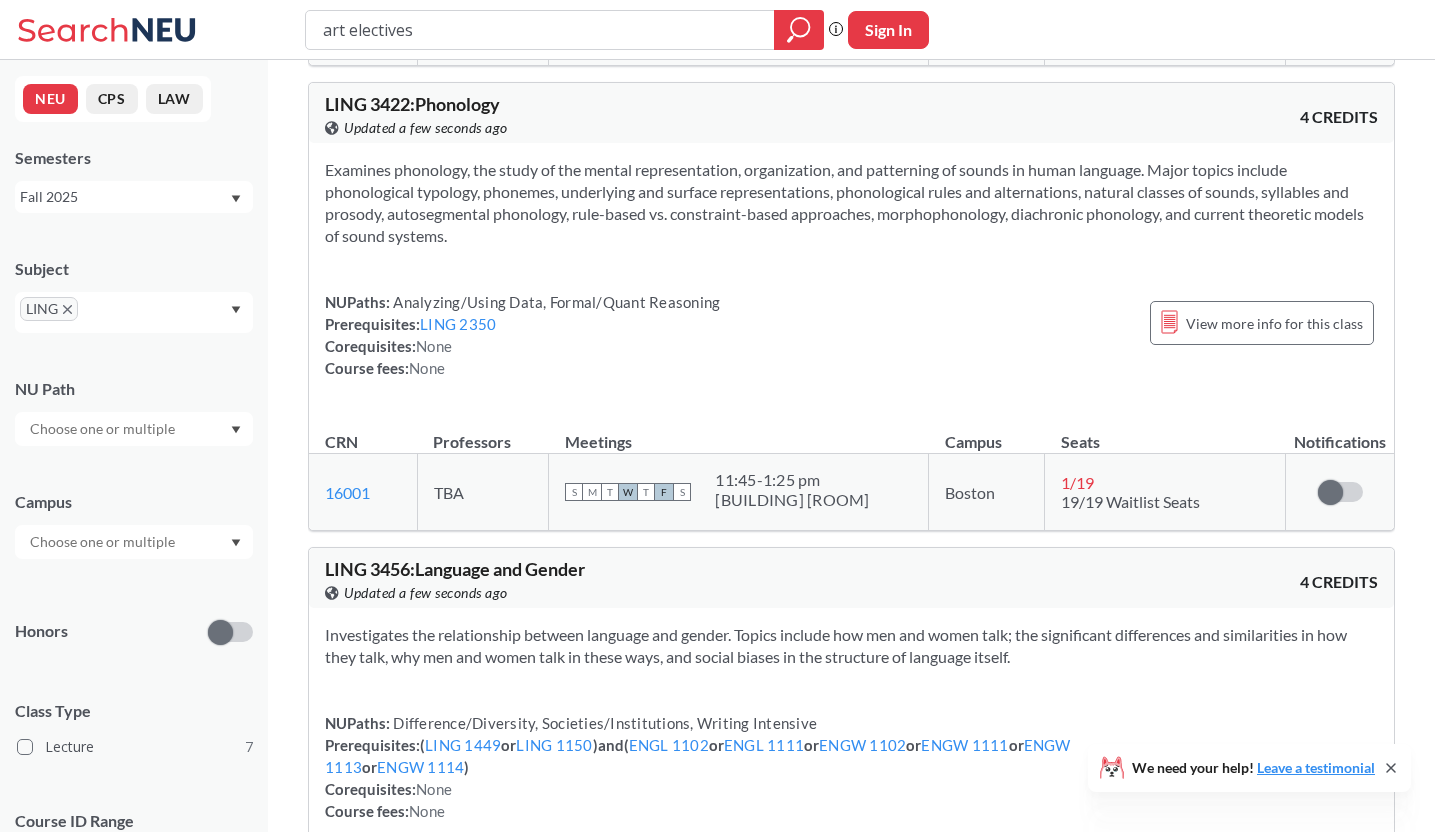 click 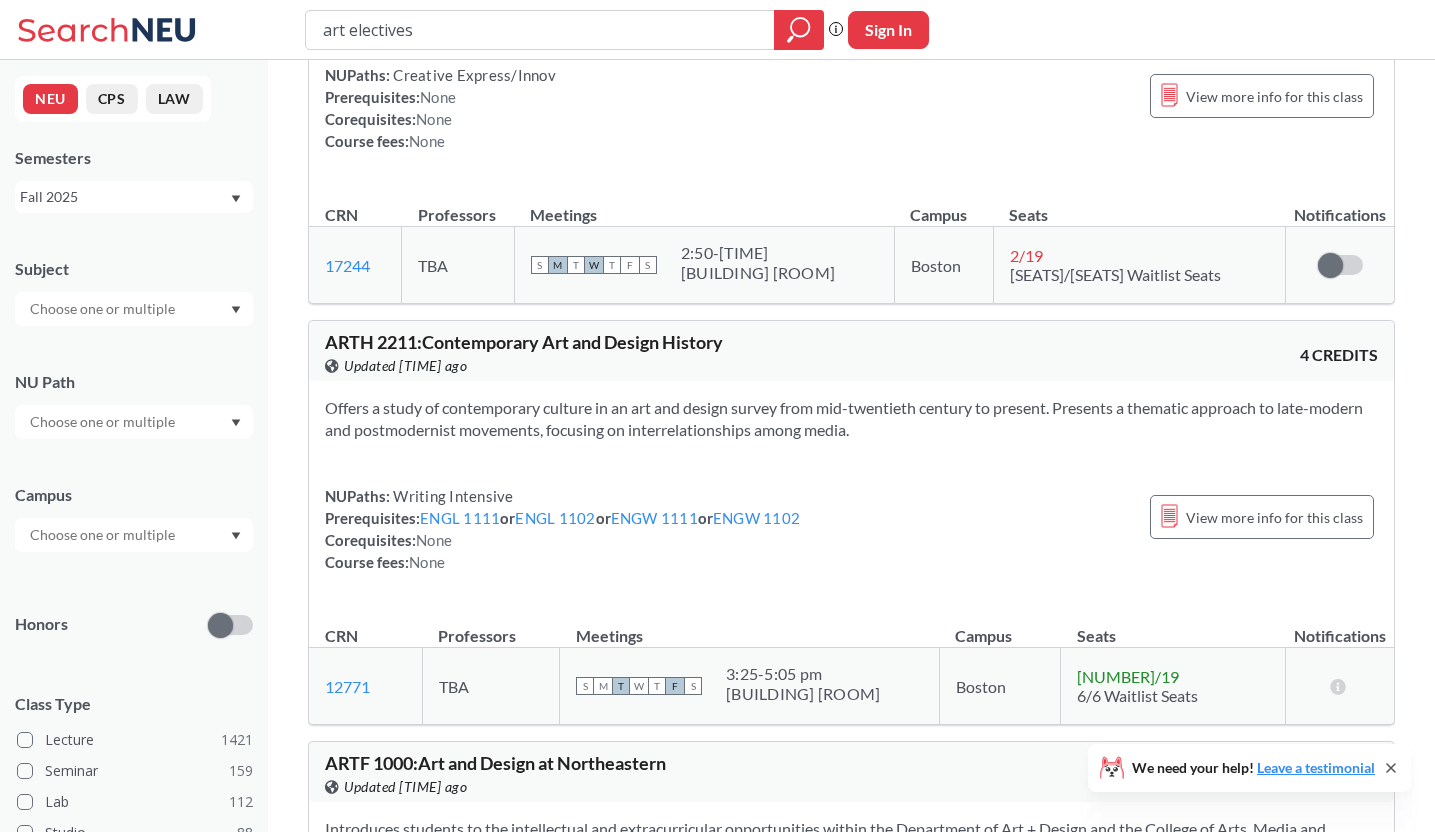 click at bounding box center [134, 309] 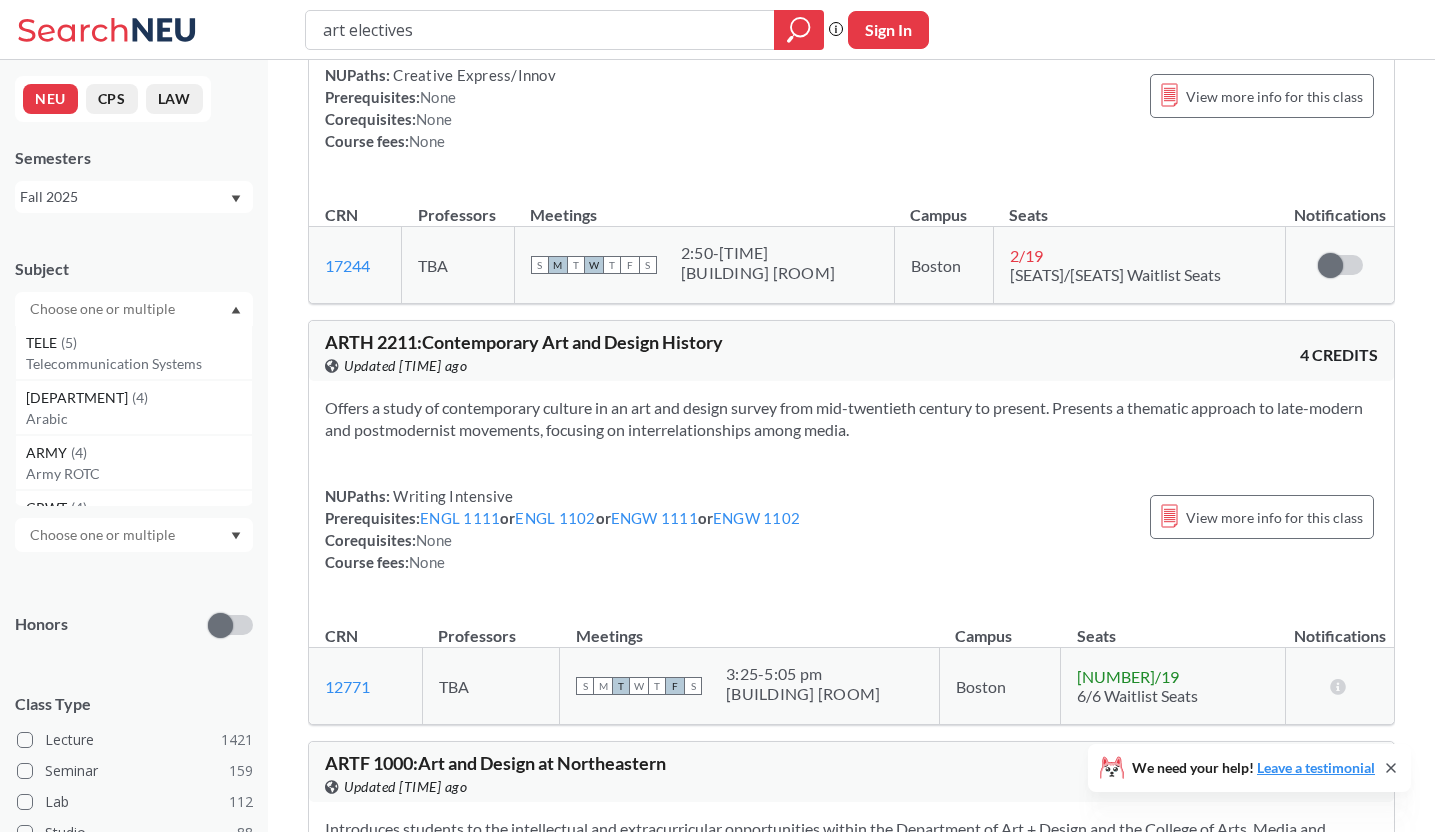 scroll, scrollTop: 5276, scrollLeft: 0, axis: vertical 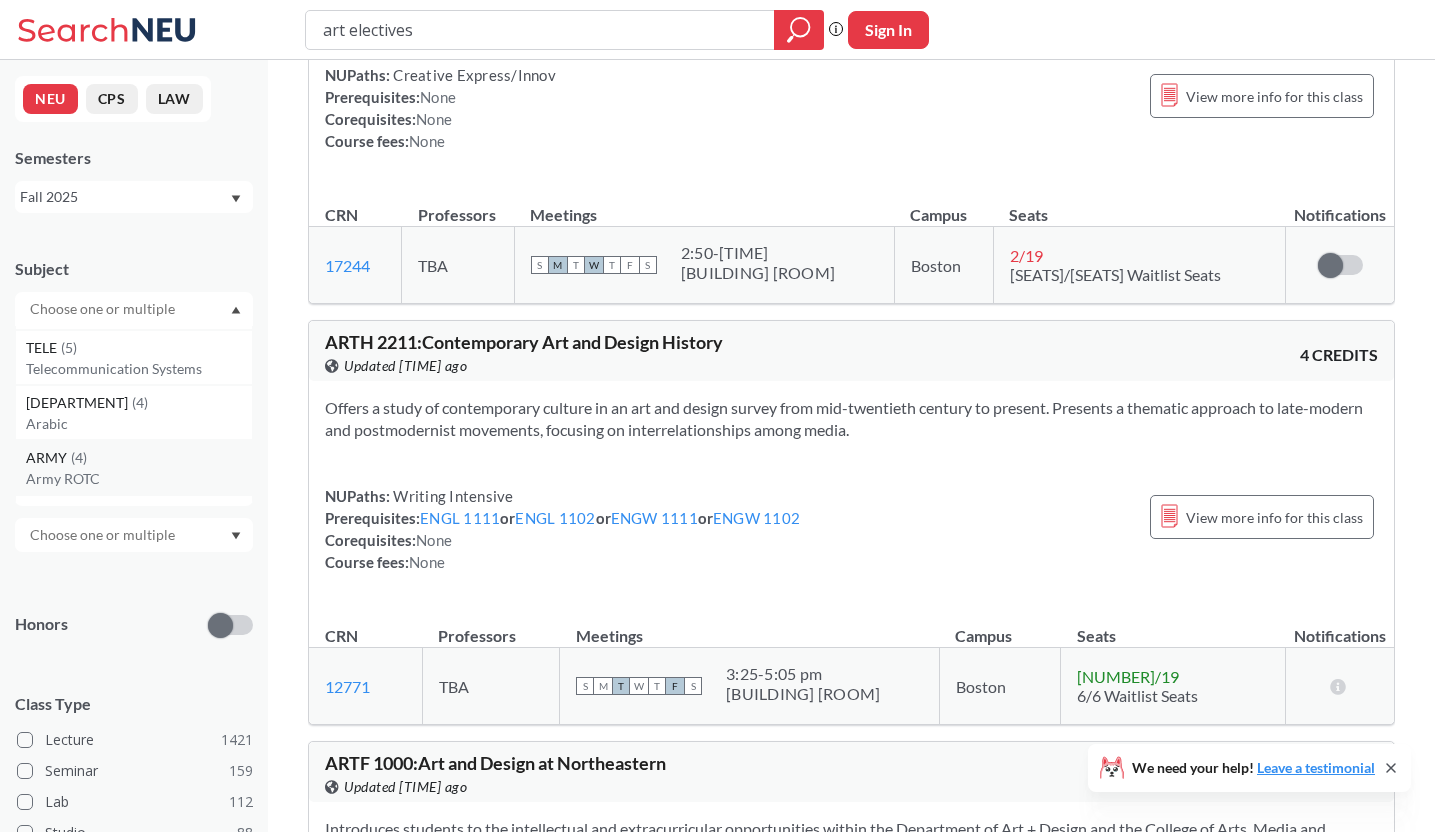 click on "ARMY ( 4 )" at bounding box center (139, 458) 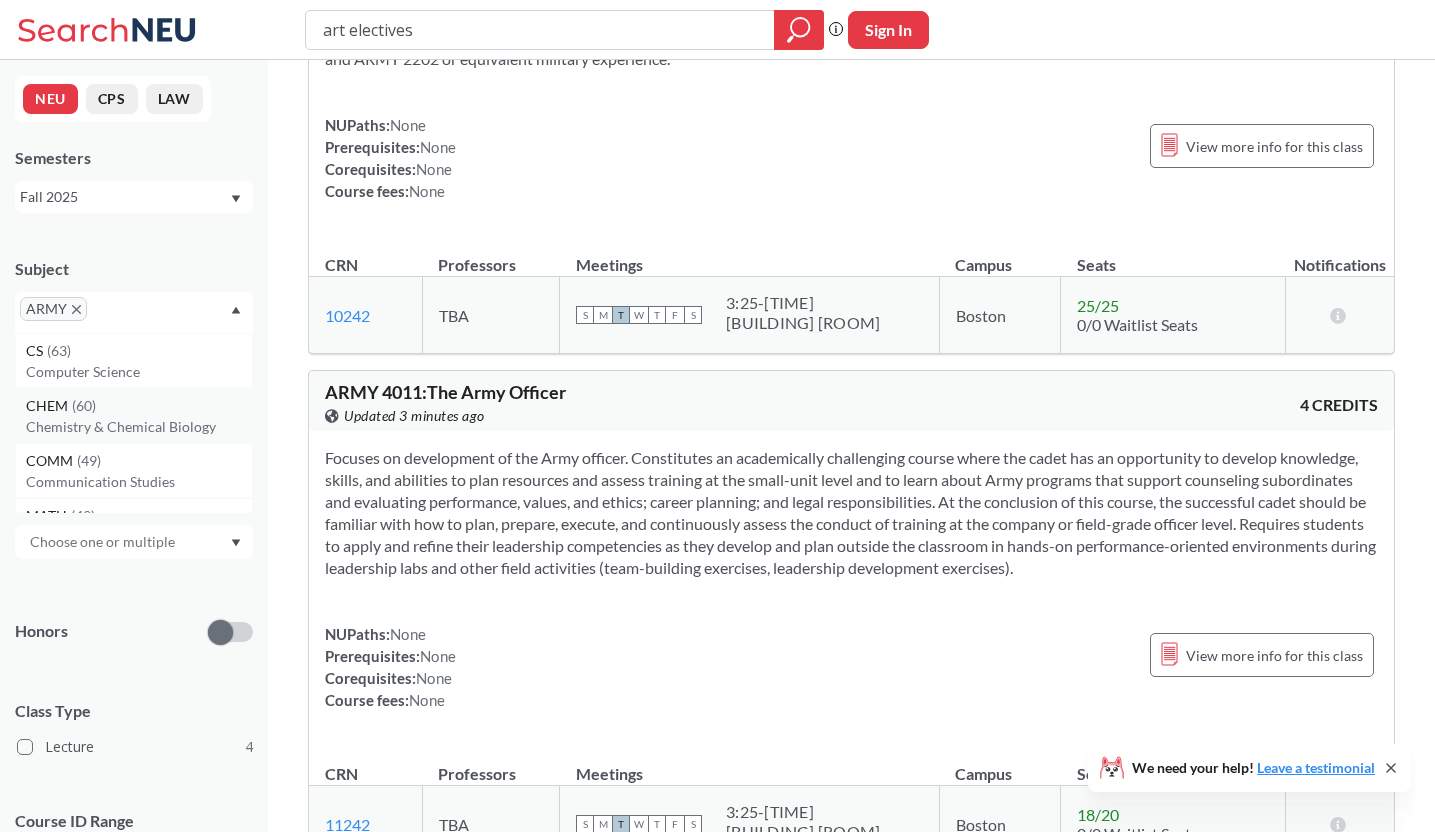 scroll, scrollTop: 1360, scrollLeft: 0, axis: vertical 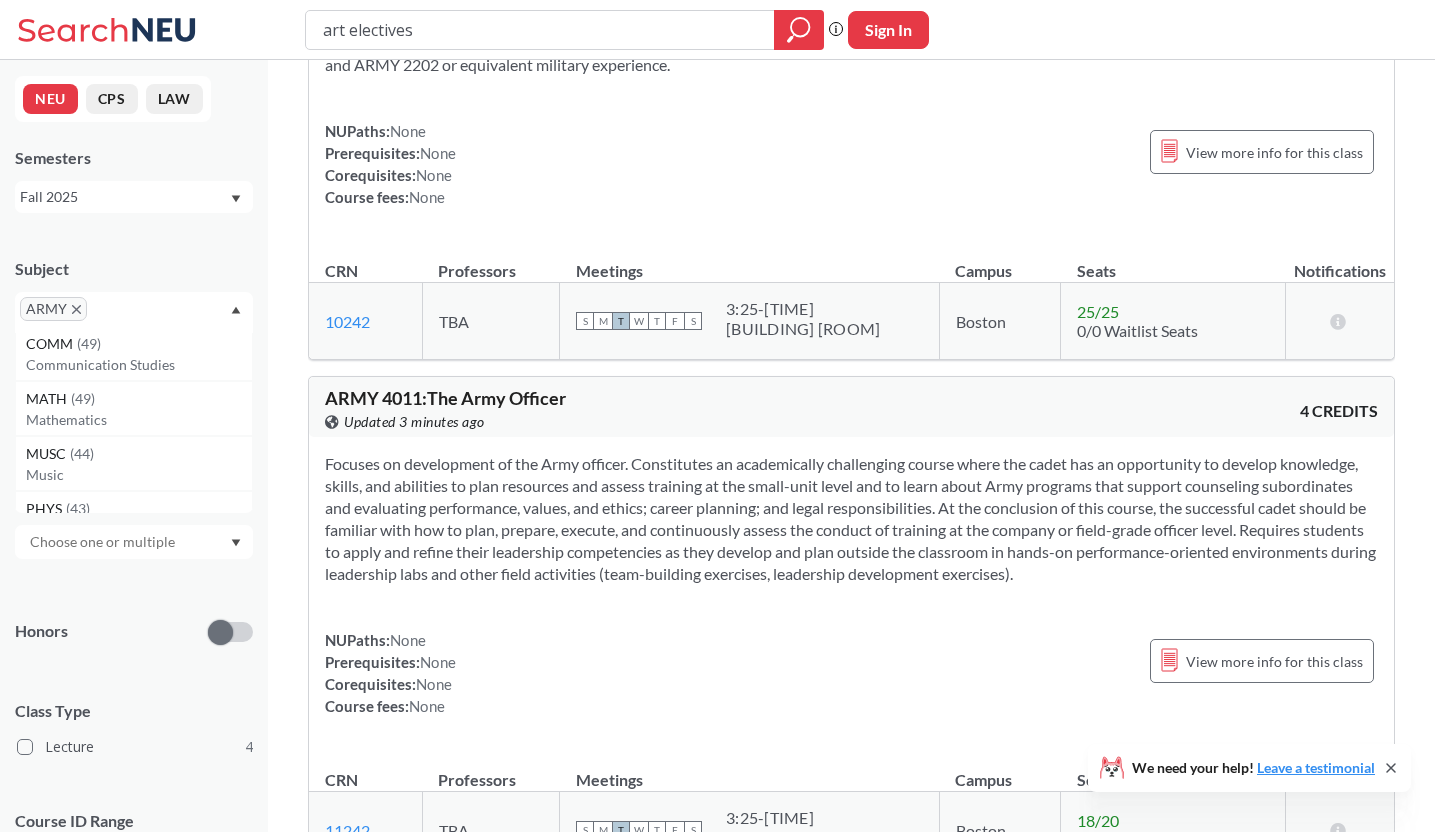 click on "ARMY" at bounding box center [53, 309] 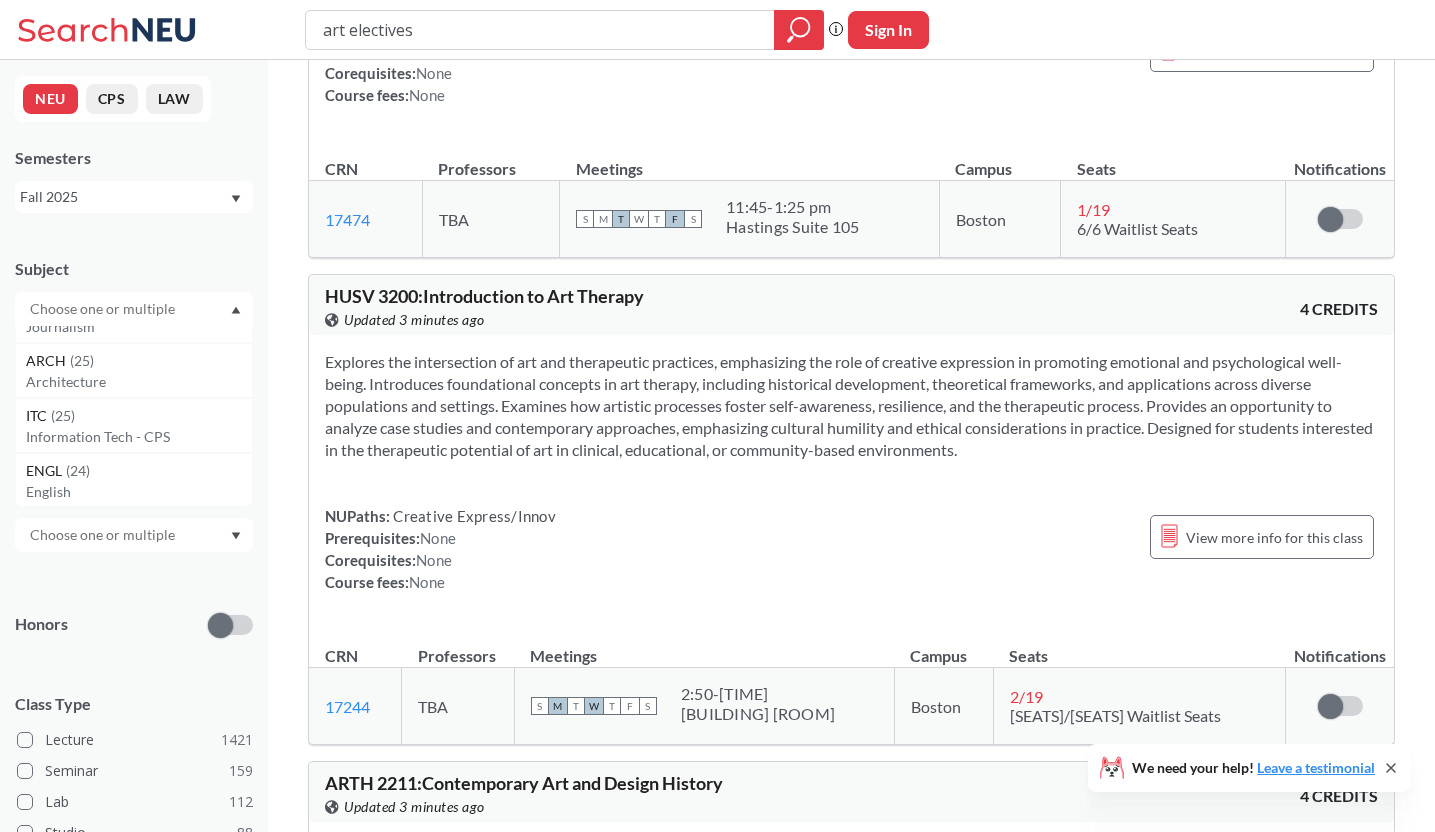 scroll, scrollTop: 1137, scrollLeft: 0, axis: vertical 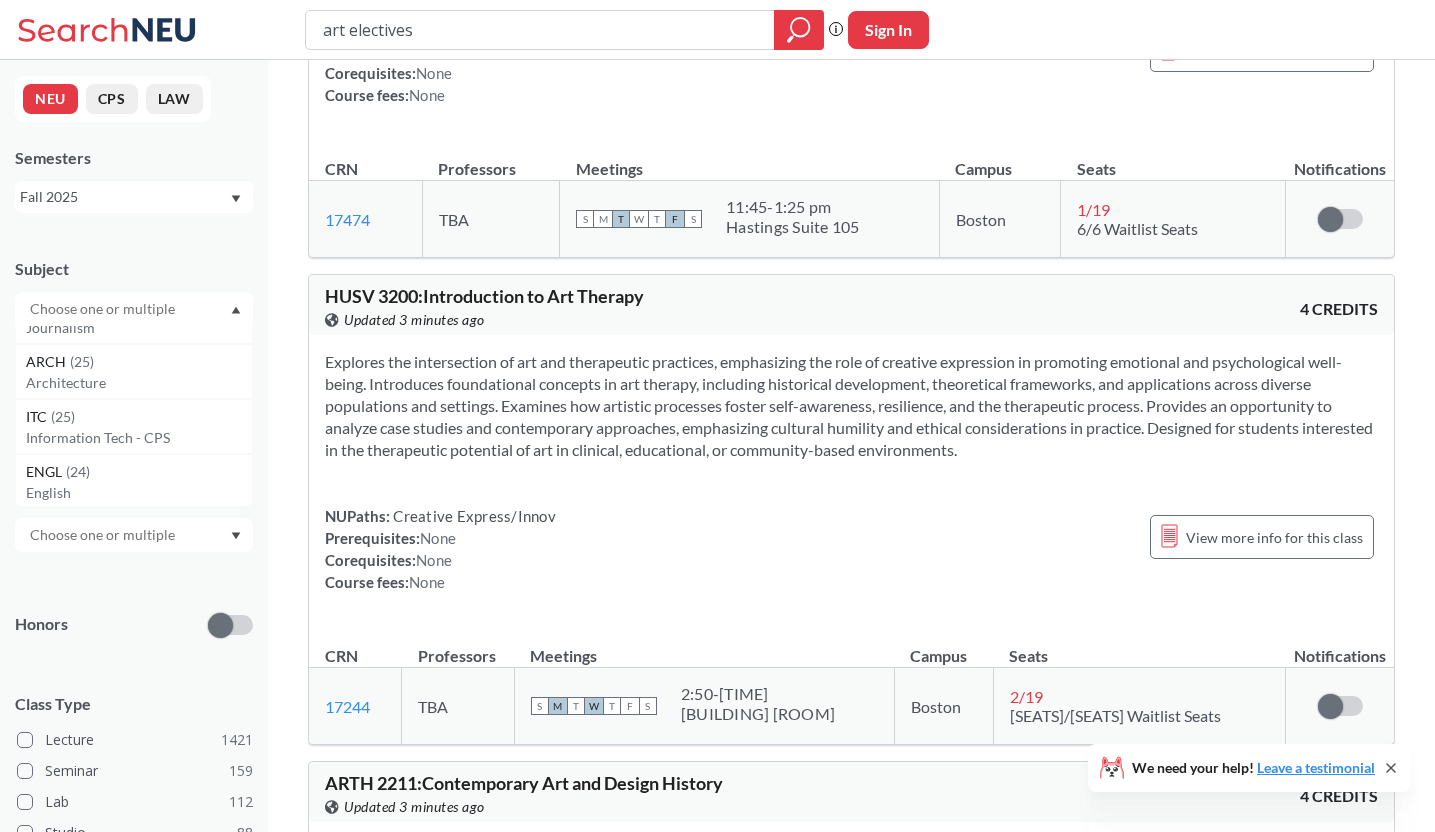 click on "ARCH ( 25 ) Architecture" at bounding box center (134, 371) 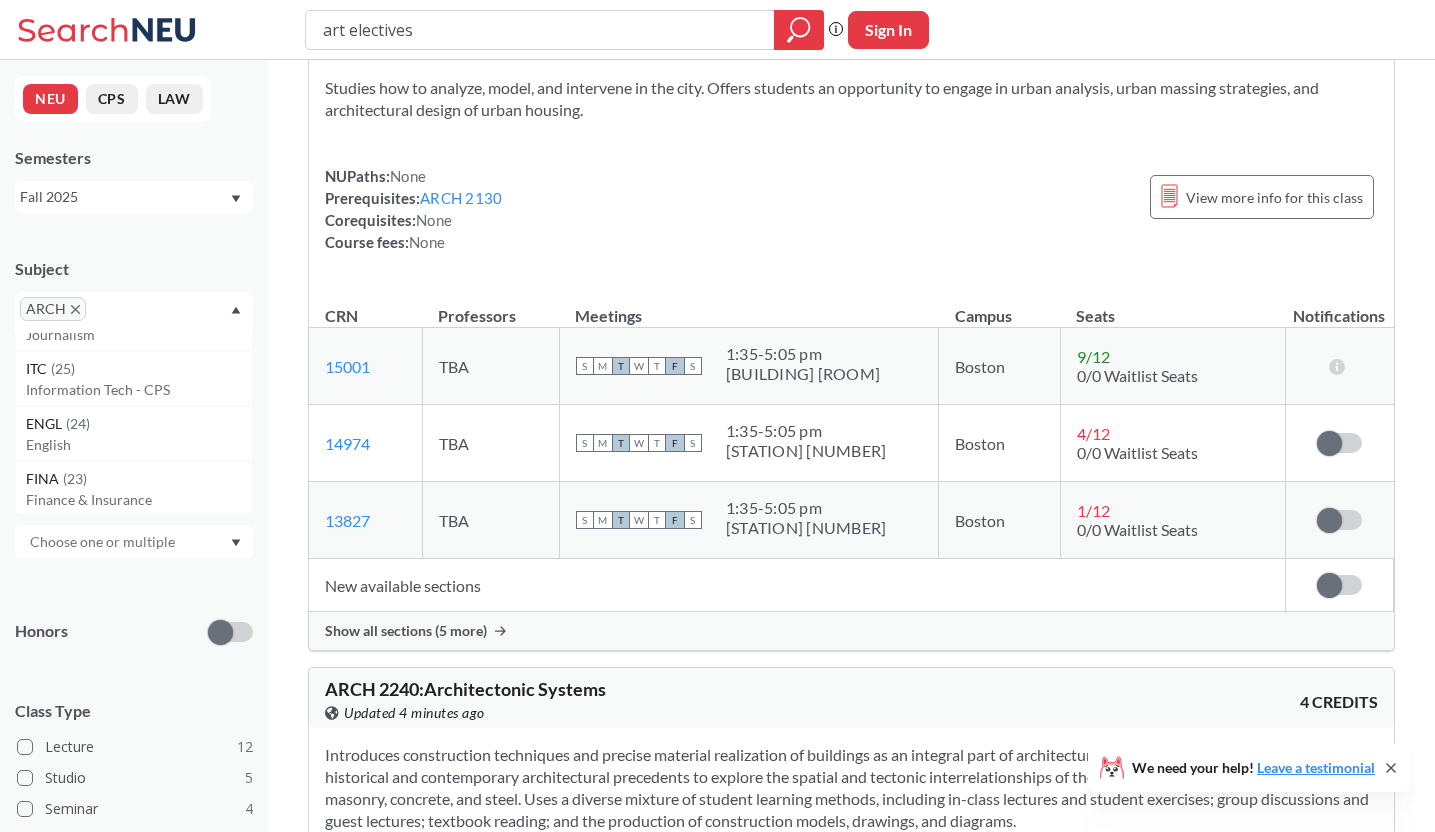 scroll, scrollTop: 4297, scrollLeft: 0, axis: vertical 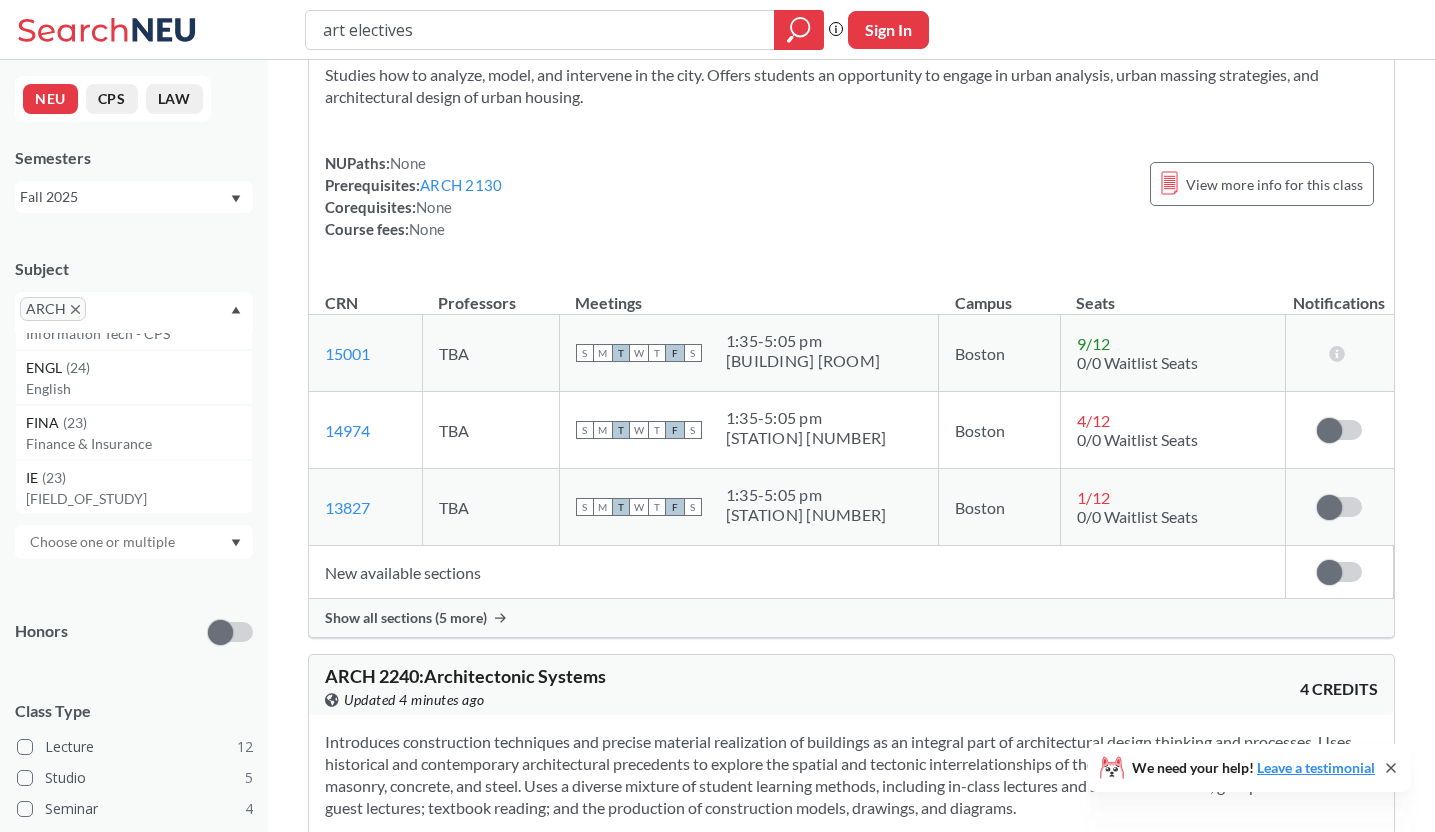 click 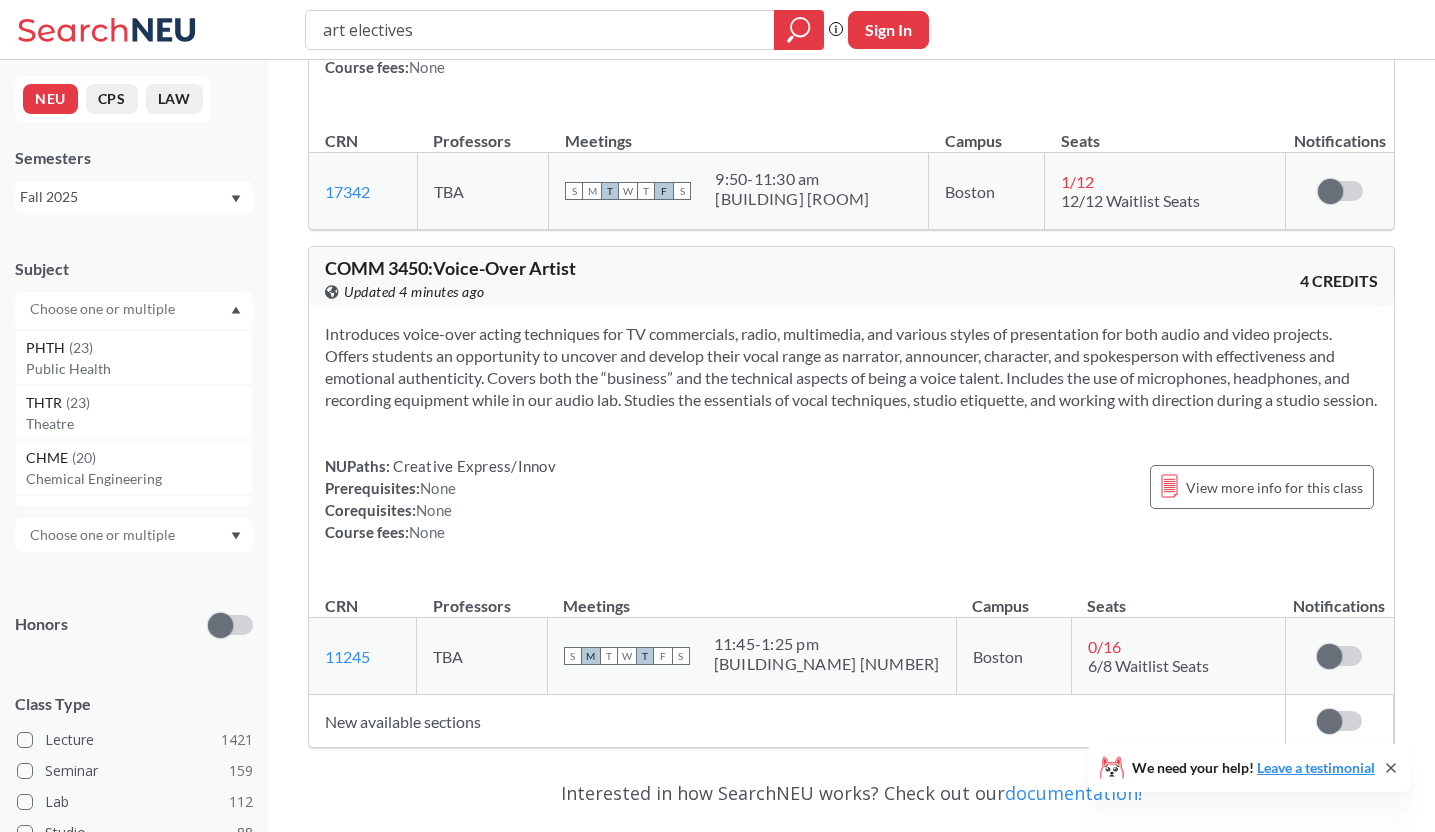 scroll, scrollTop: 1483, scrollLeft: 0, axis: vertical 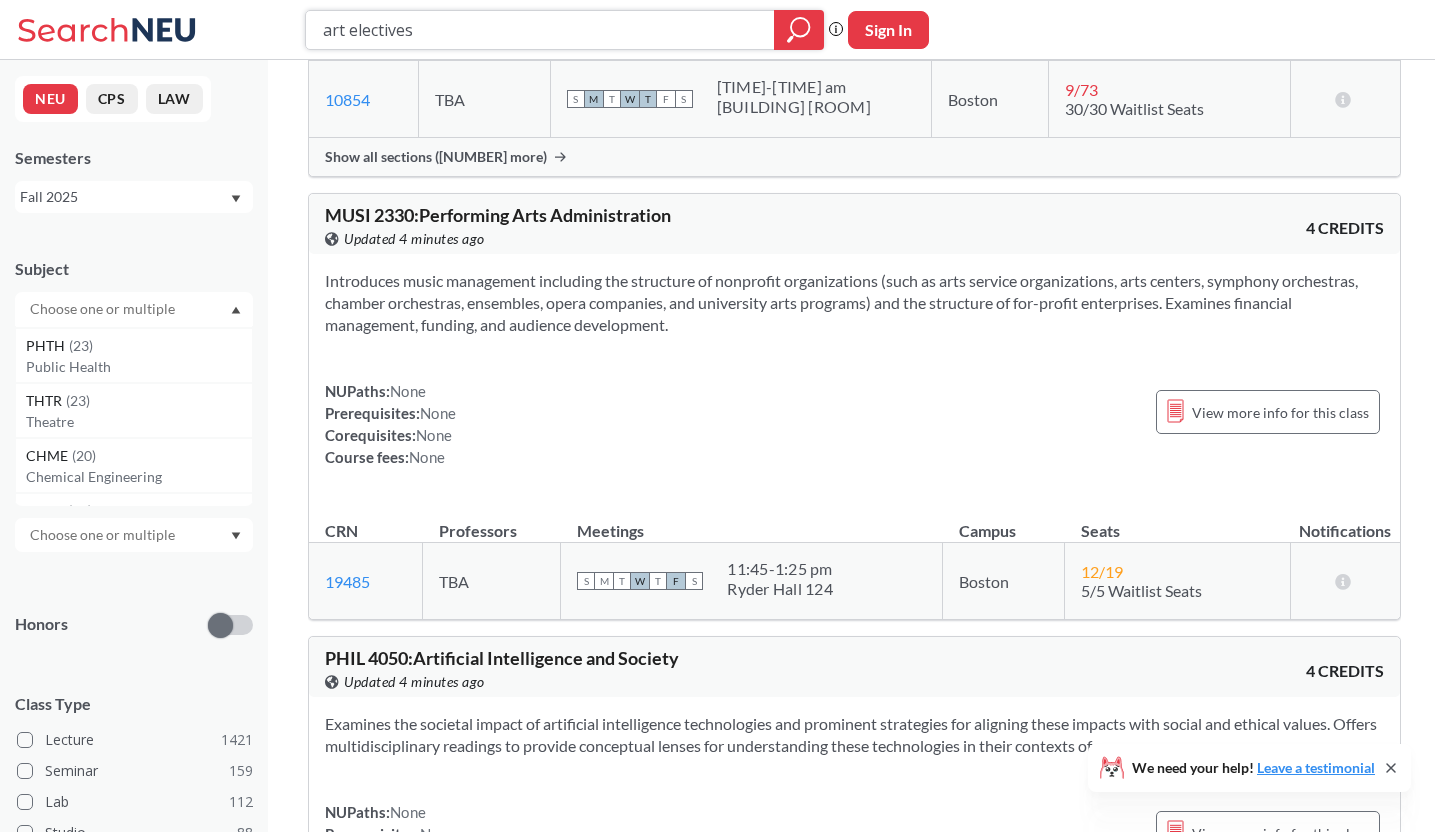 click on "art electives" at bounding box center (540, 30) 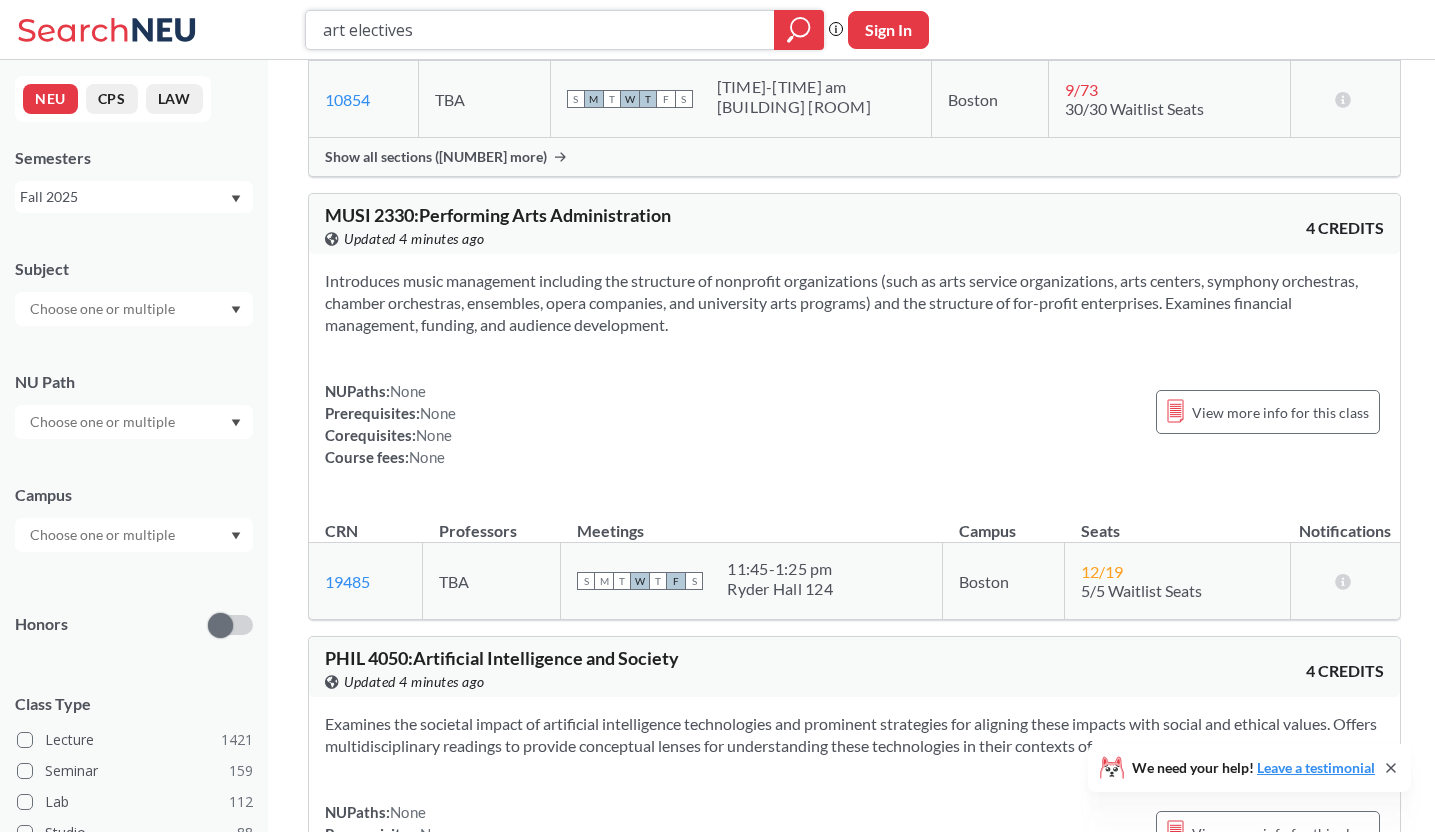click on "art electives" at bounding box center [540, 30] 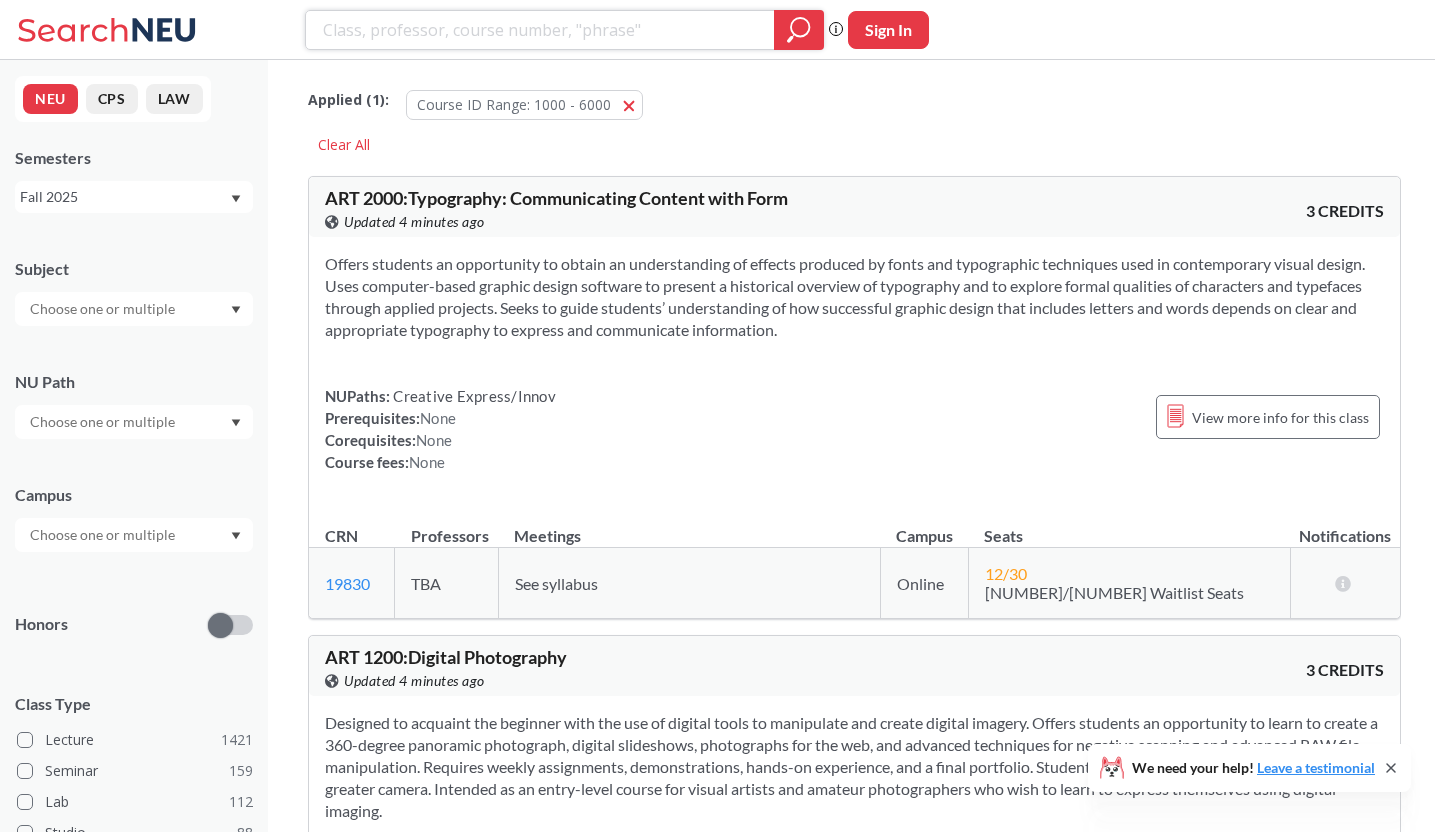 type 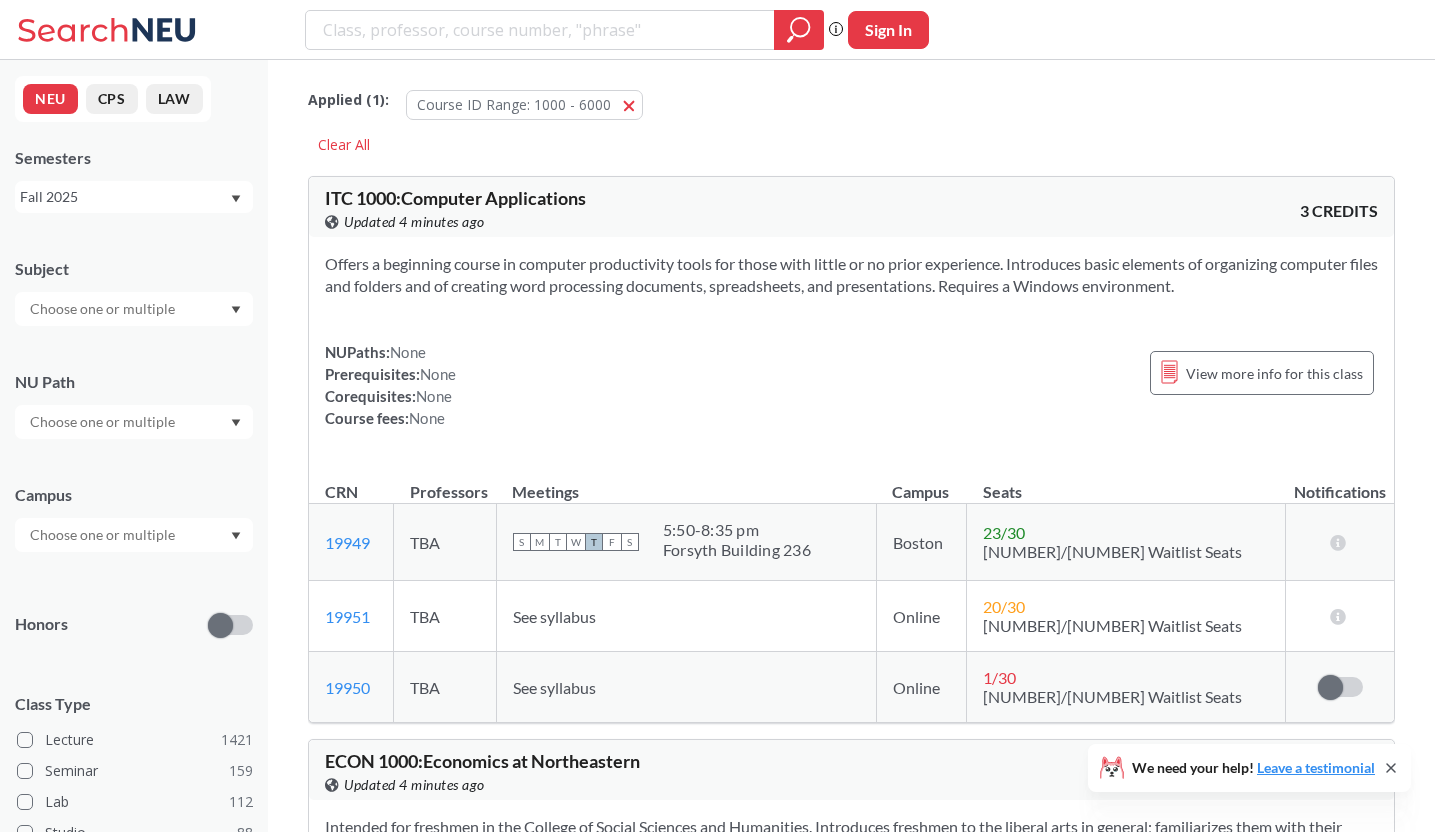 click at bounding box center [104, 309] 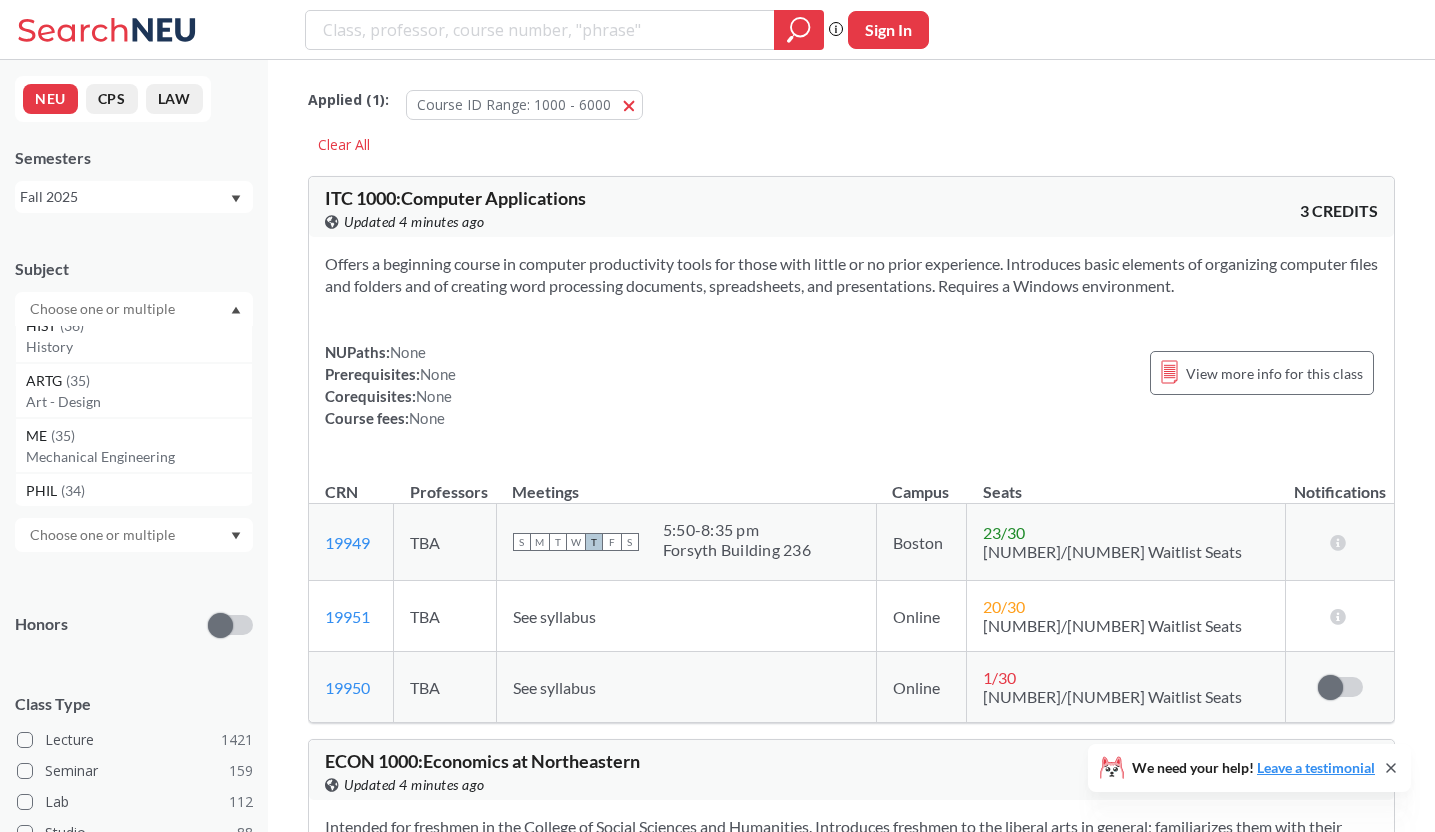 scroll, scrollTop: 613, scrollLeft: 0, axis: vertical 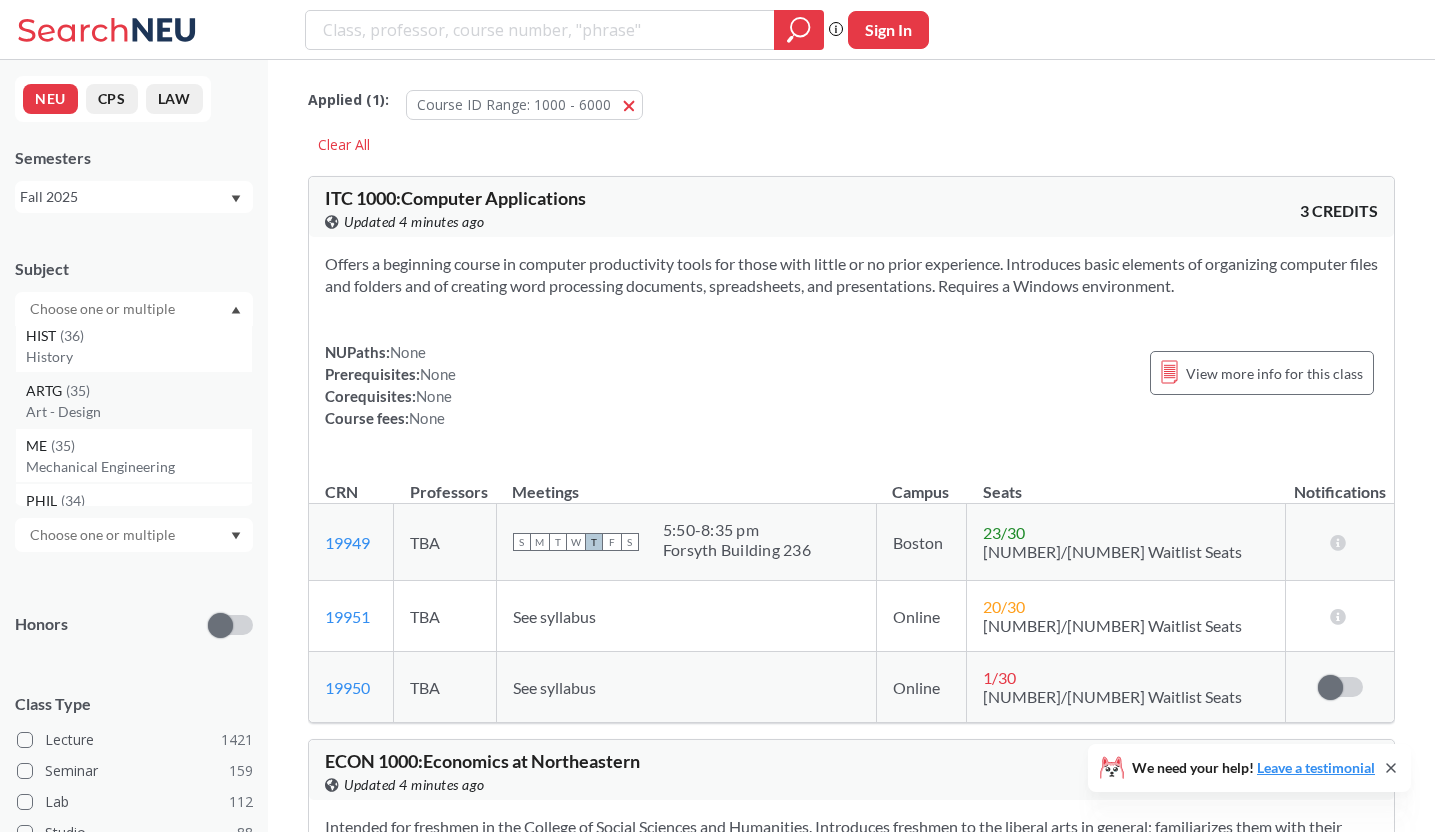 click on "ARTG ( 35 )" at bounding box center [139, 391] 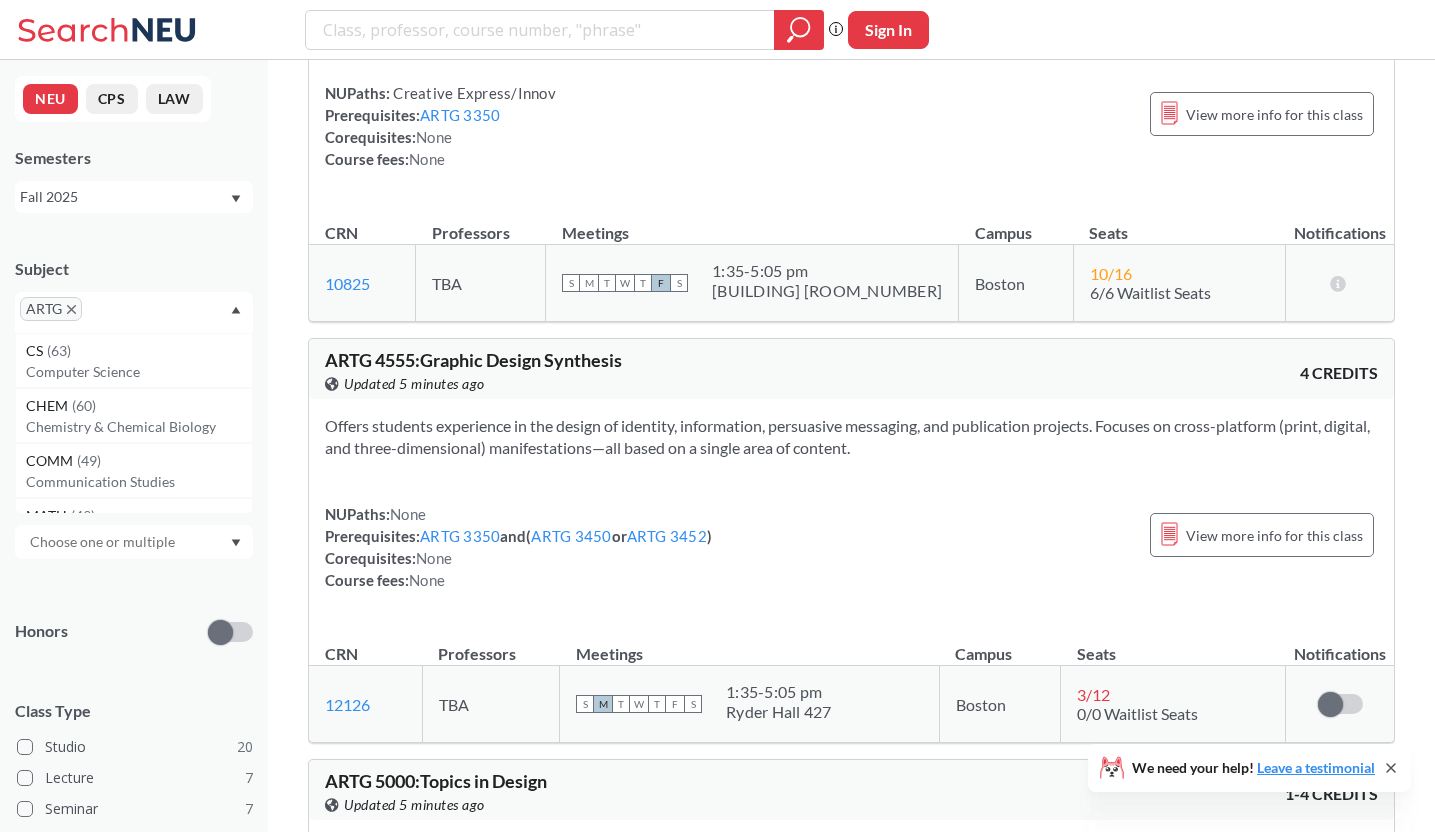 scroll, scrollTop: 3334, scrollLeft: 0, axis: vertical 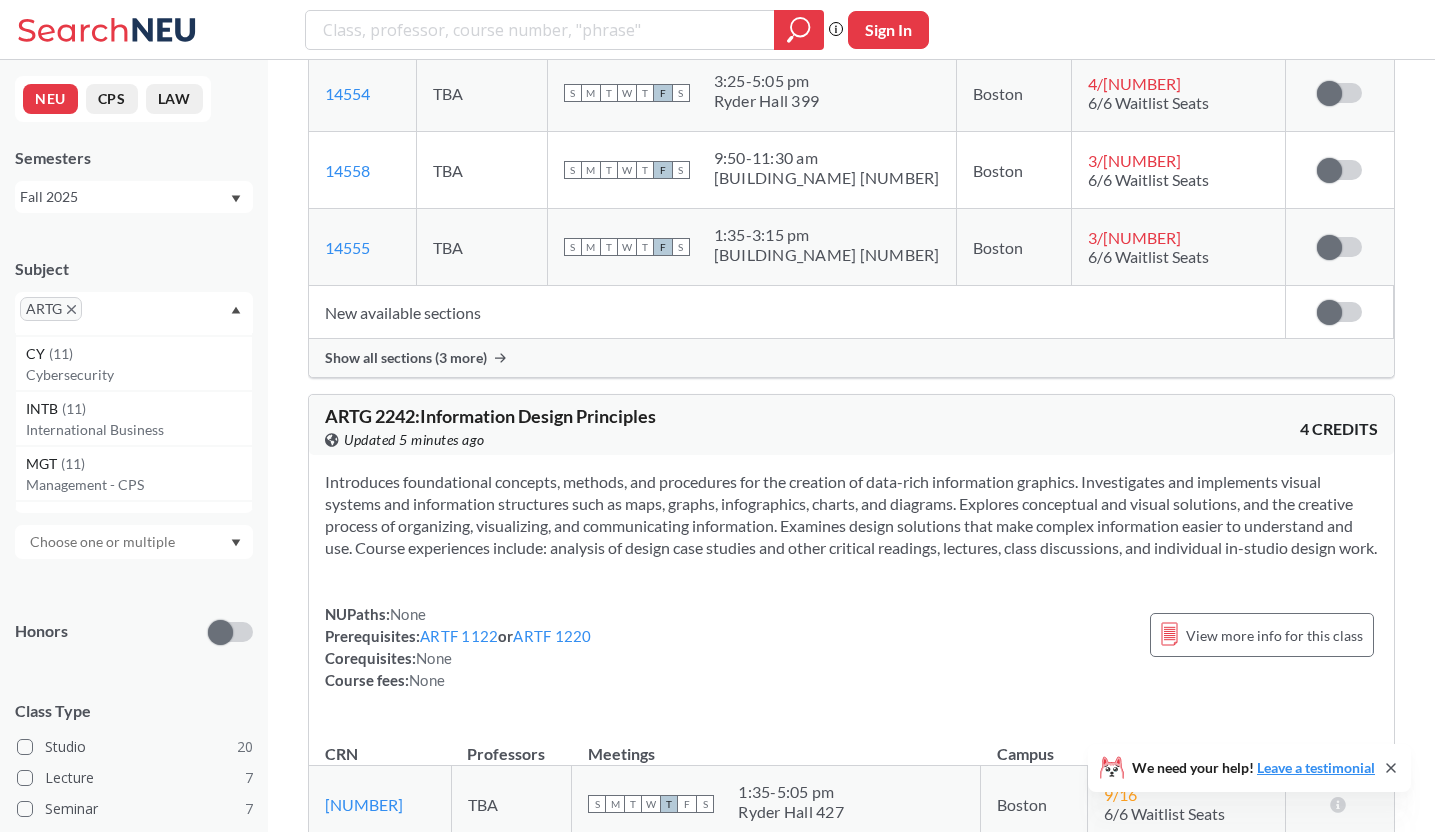 click on "ARTG" at bounding box center (134, 312) 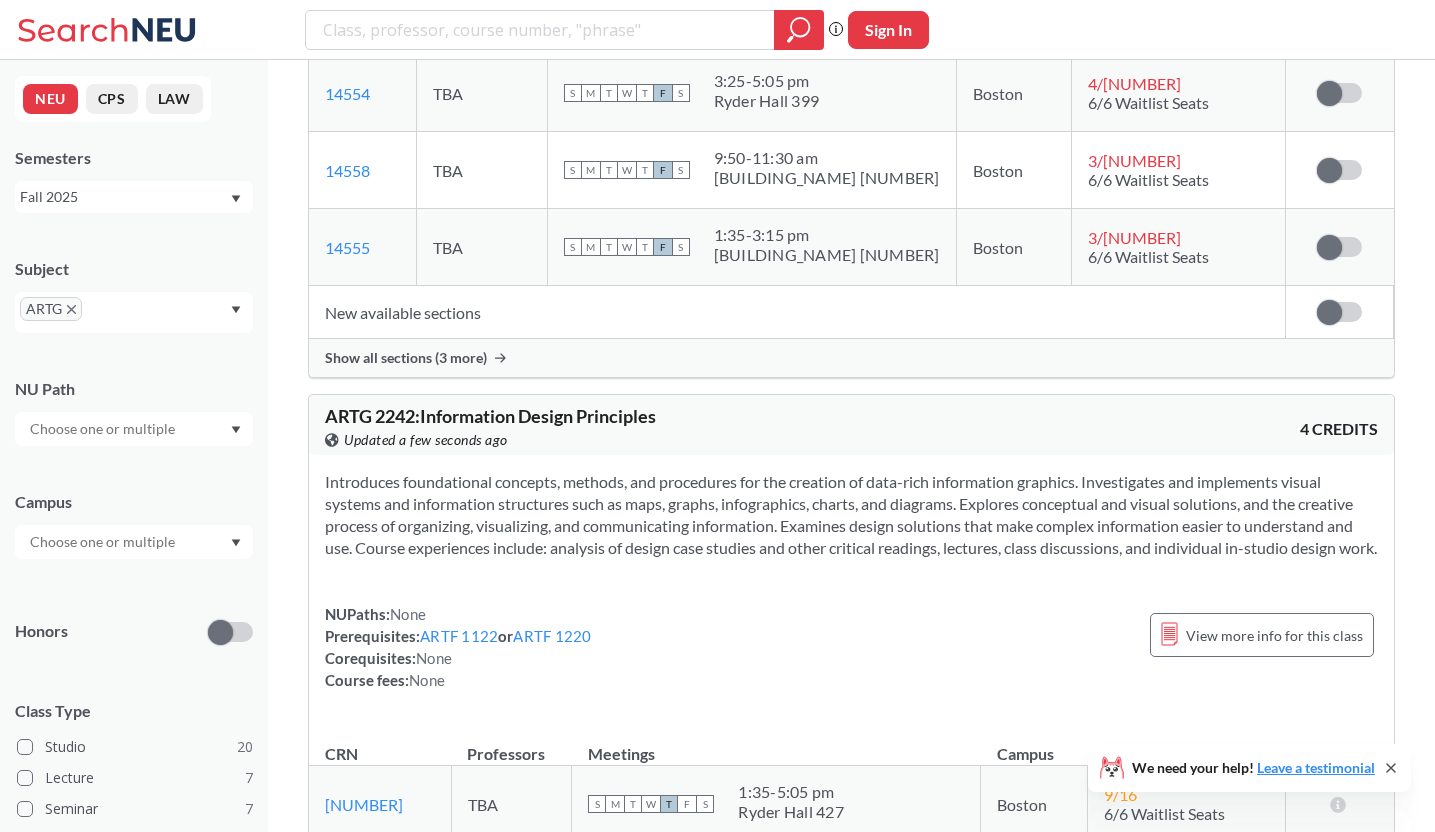 click at bounding box center (116, 316) 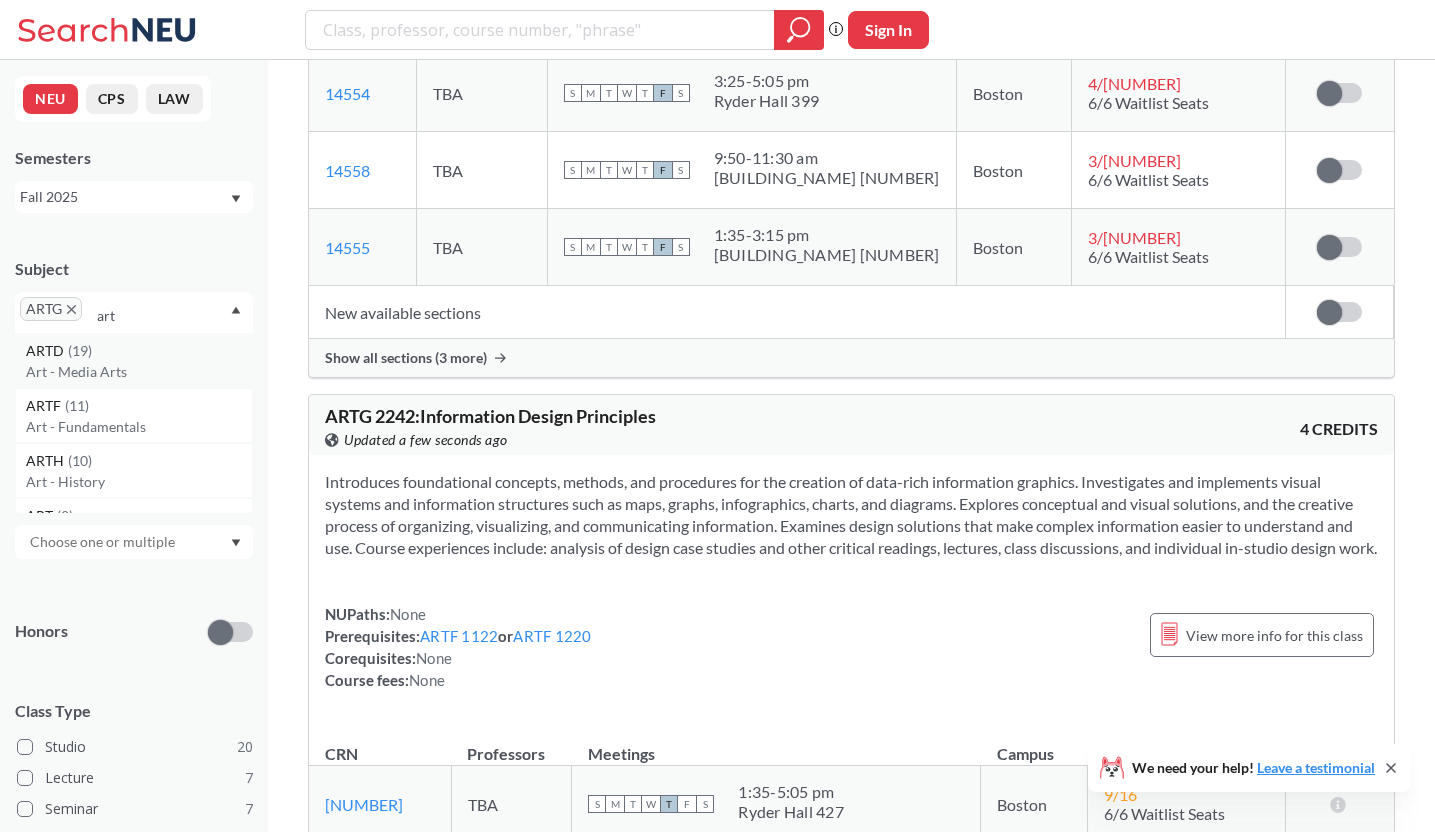 type on "art" 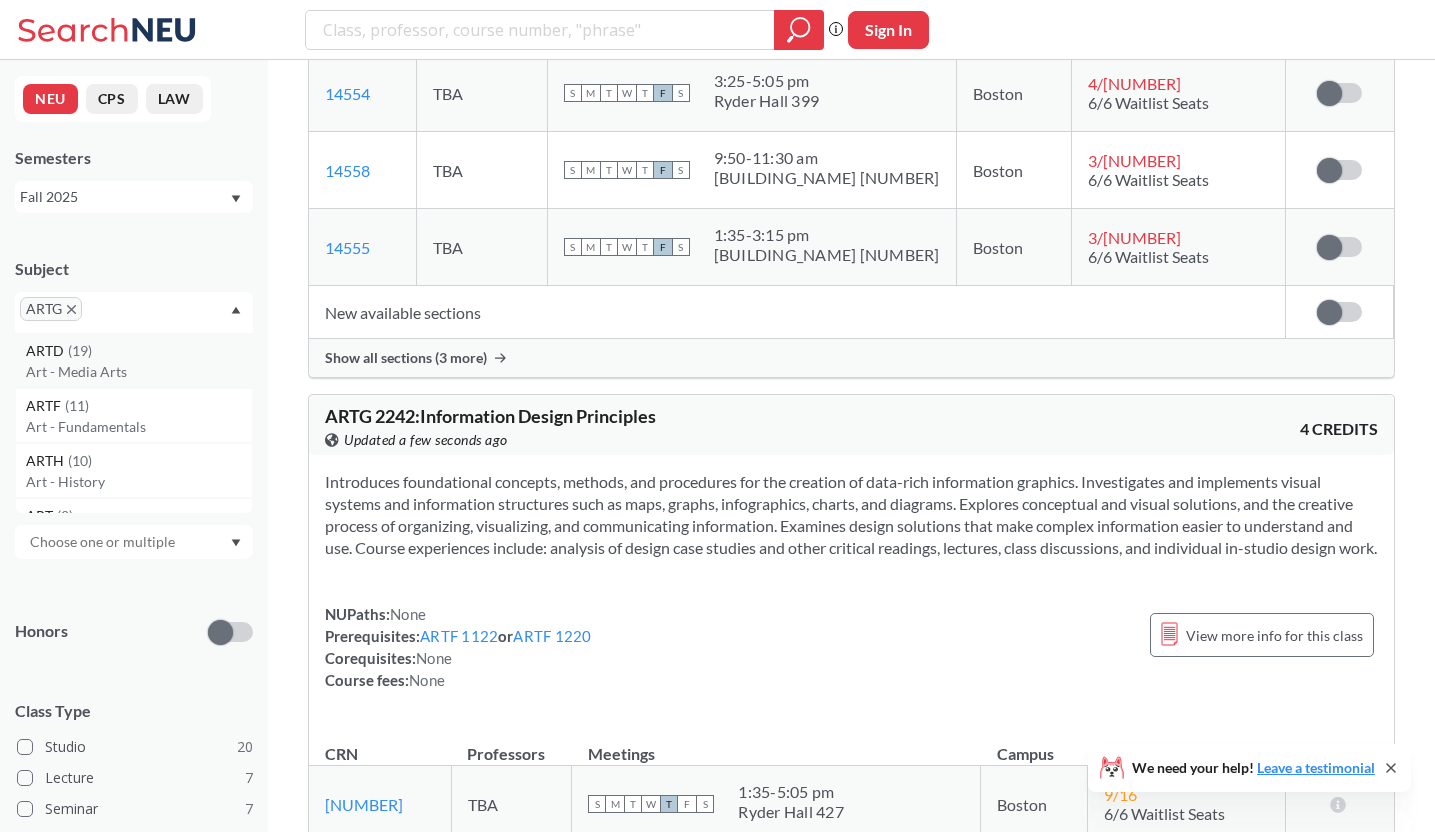scroll, scrollTop: 0, scrollLeft: 0, axis: both 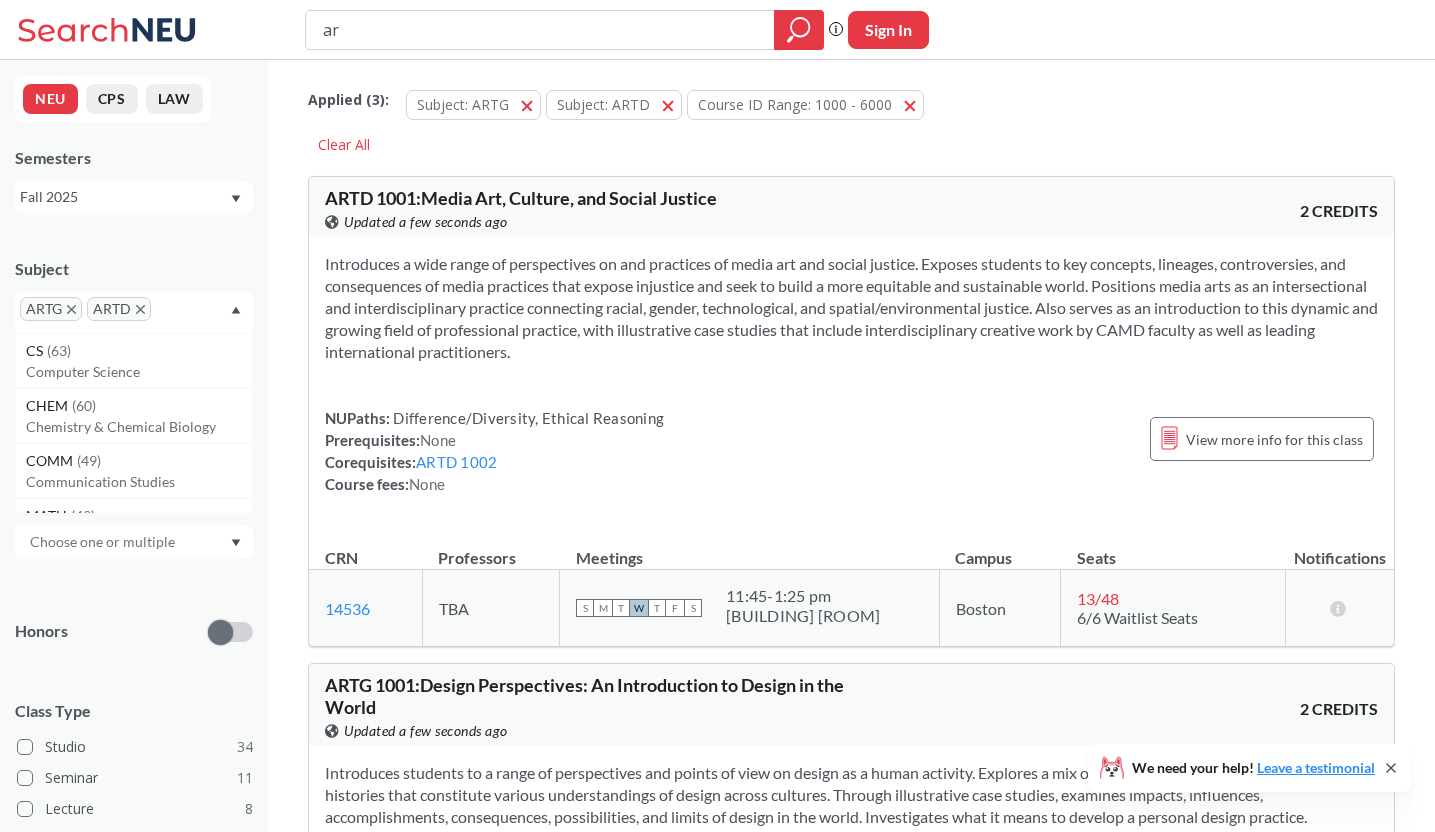 type on "a" 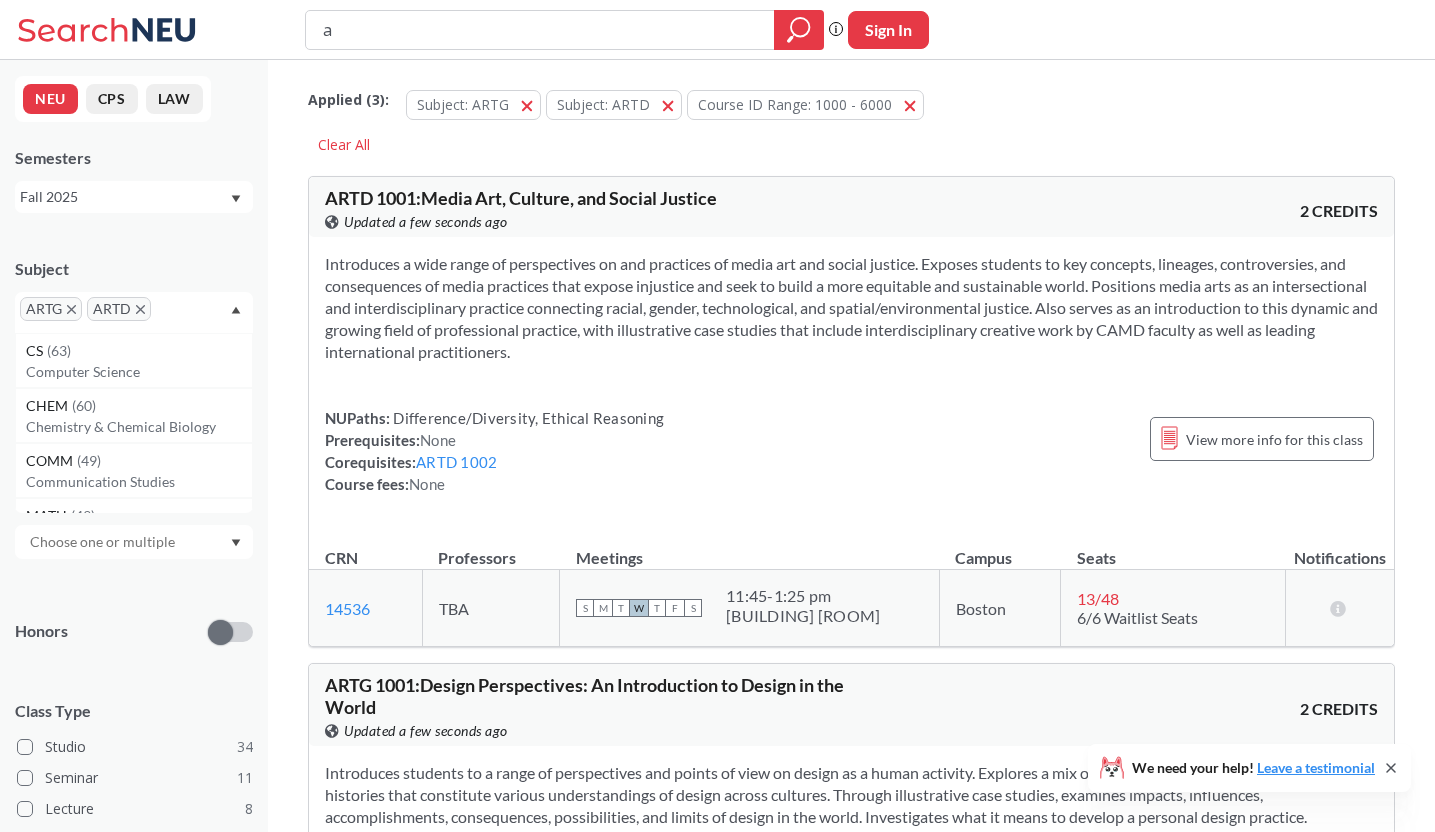 type 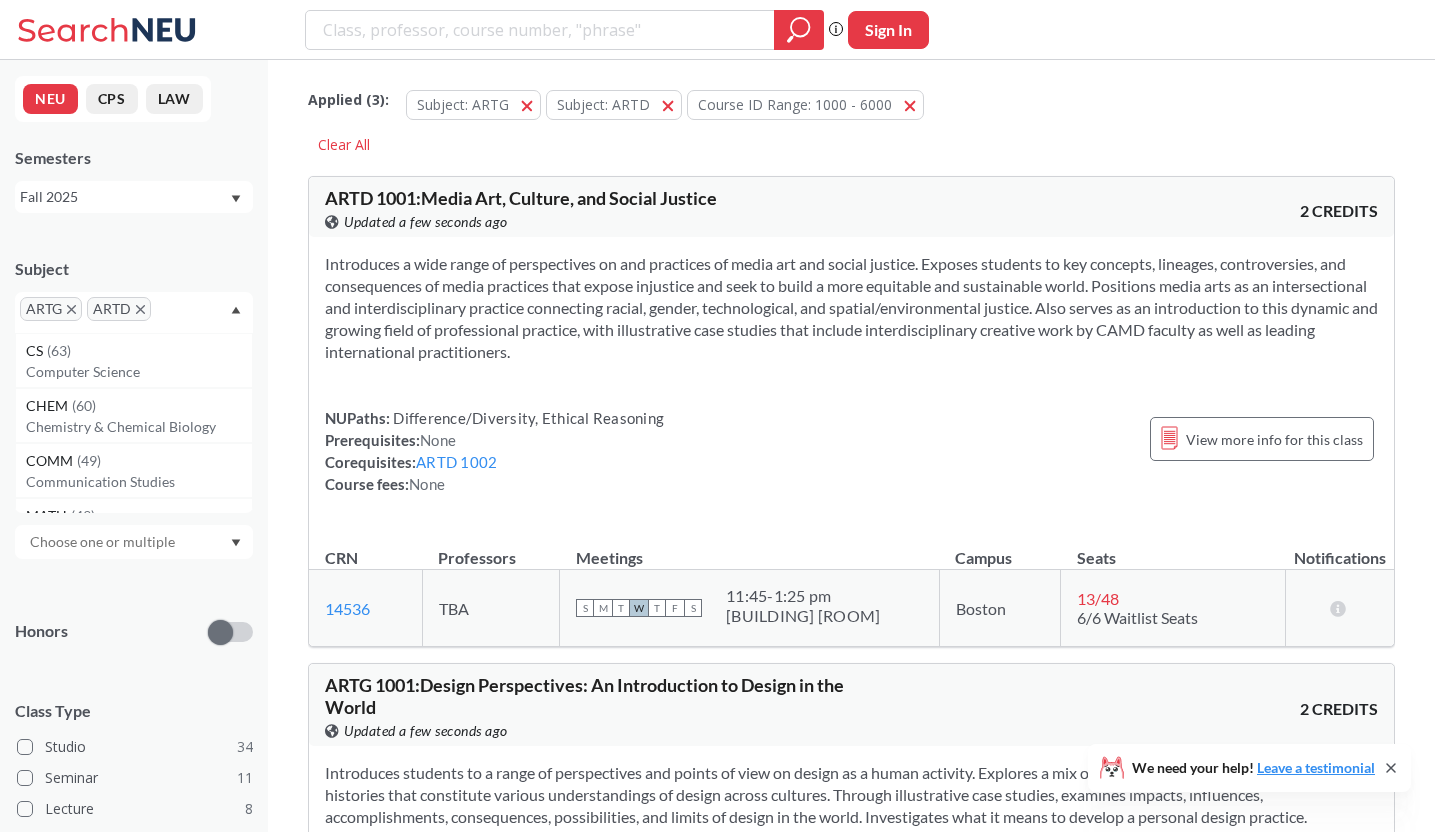 click at bounding box center [185, 316] 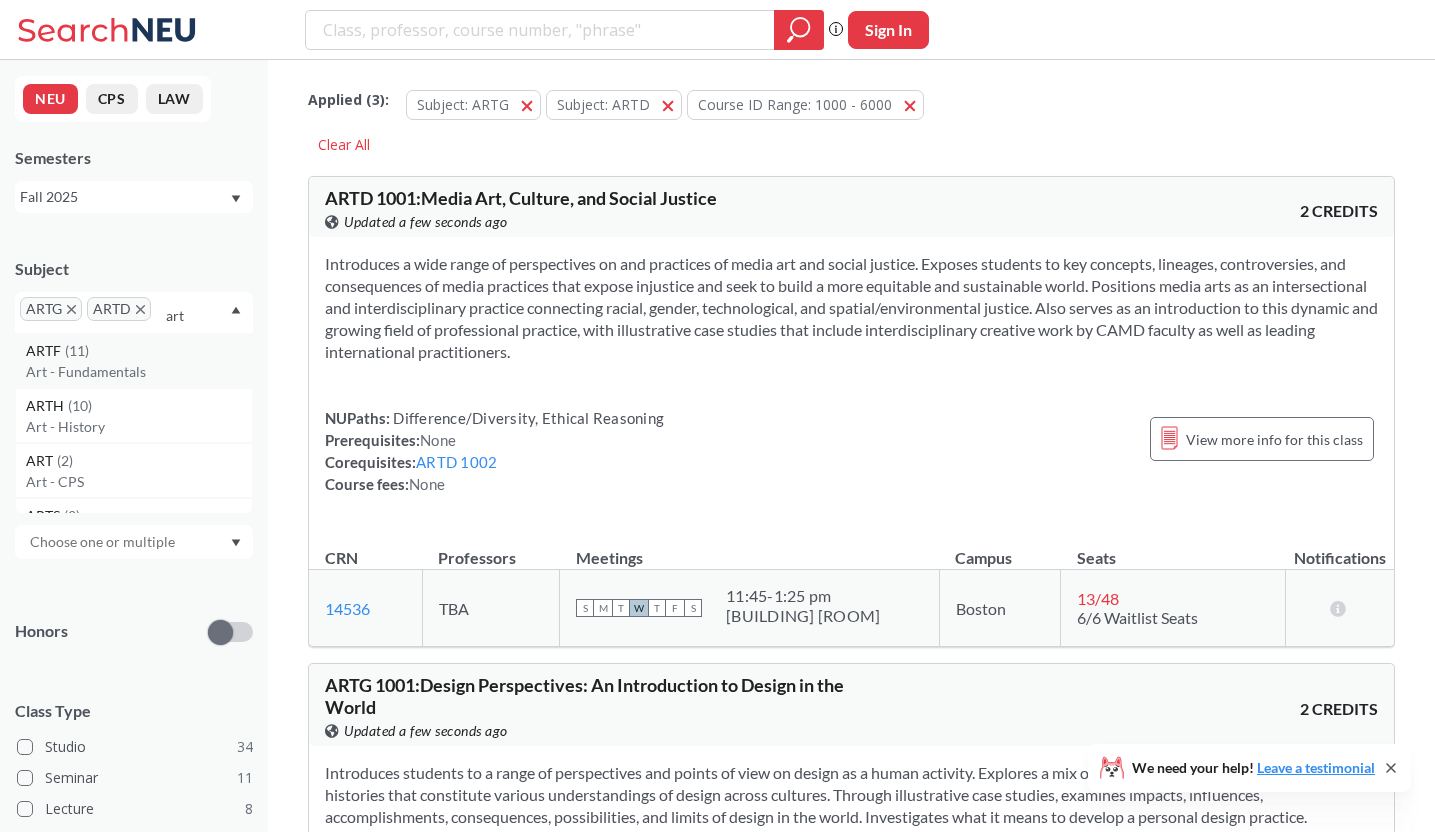 type on "art" 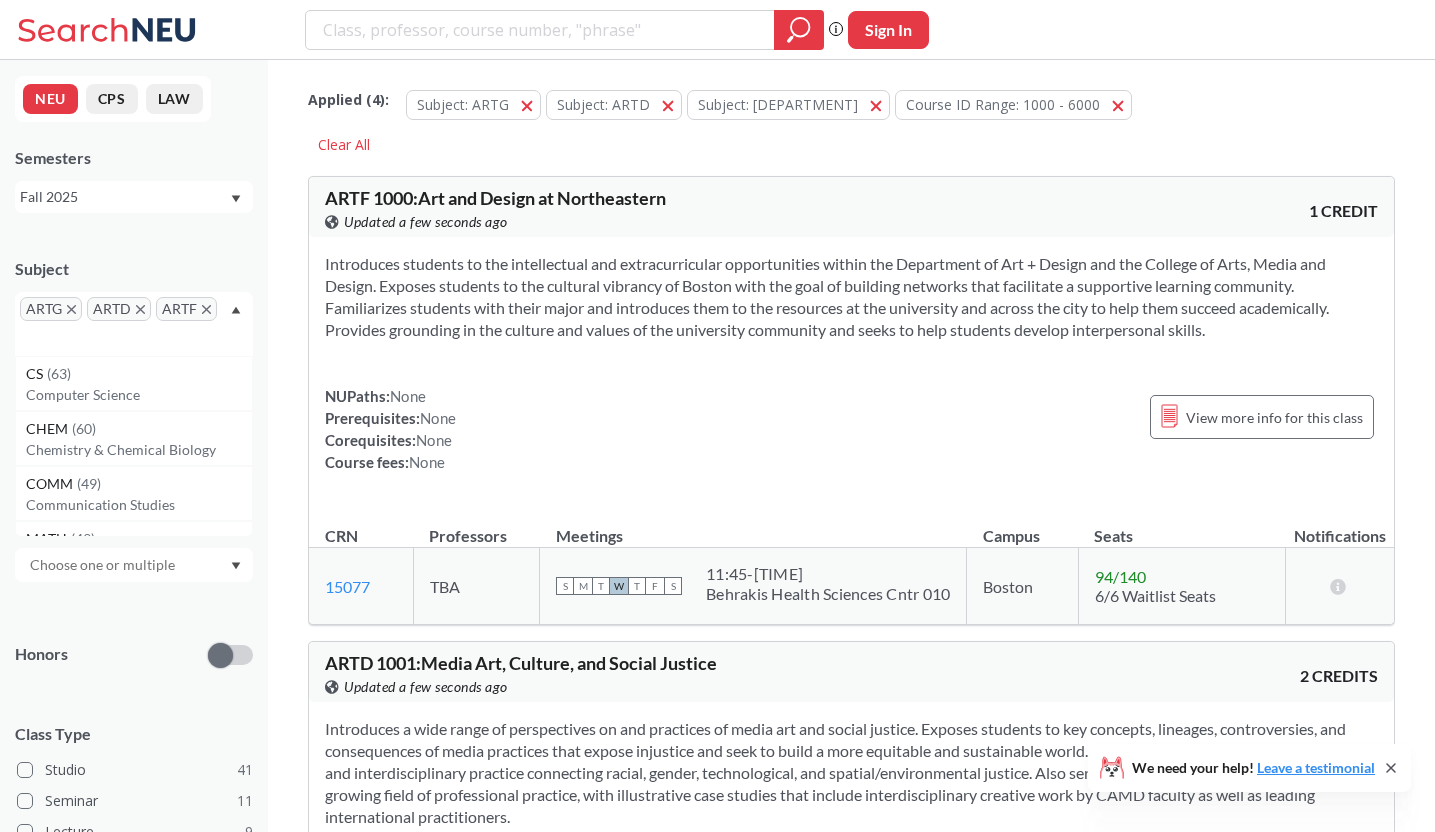 click on "ARTG ARTD ARTF" at bounding box center [134, 324] 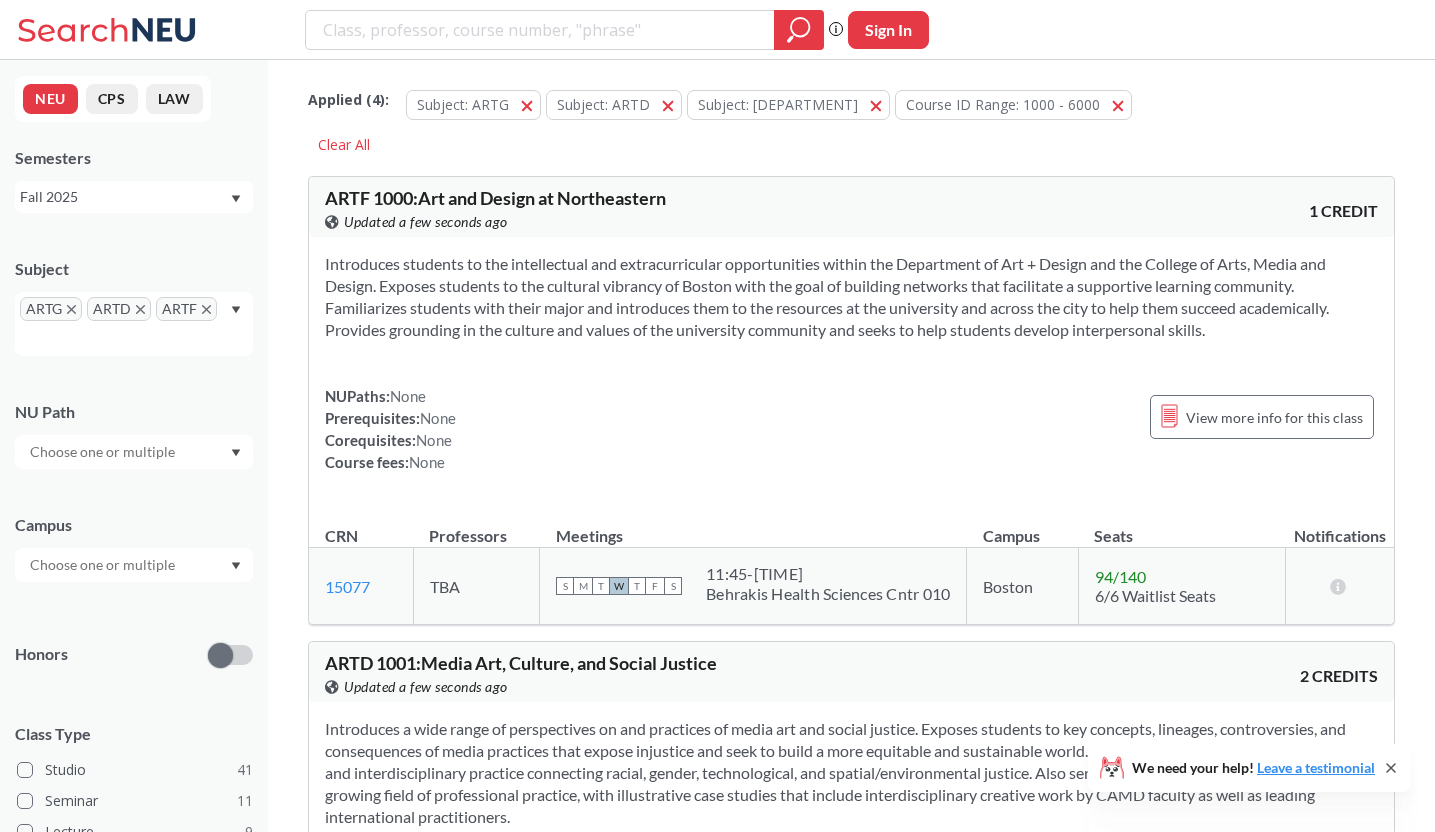 click on "ARTG ARTD ARTF" at bounding box center (134, 324) 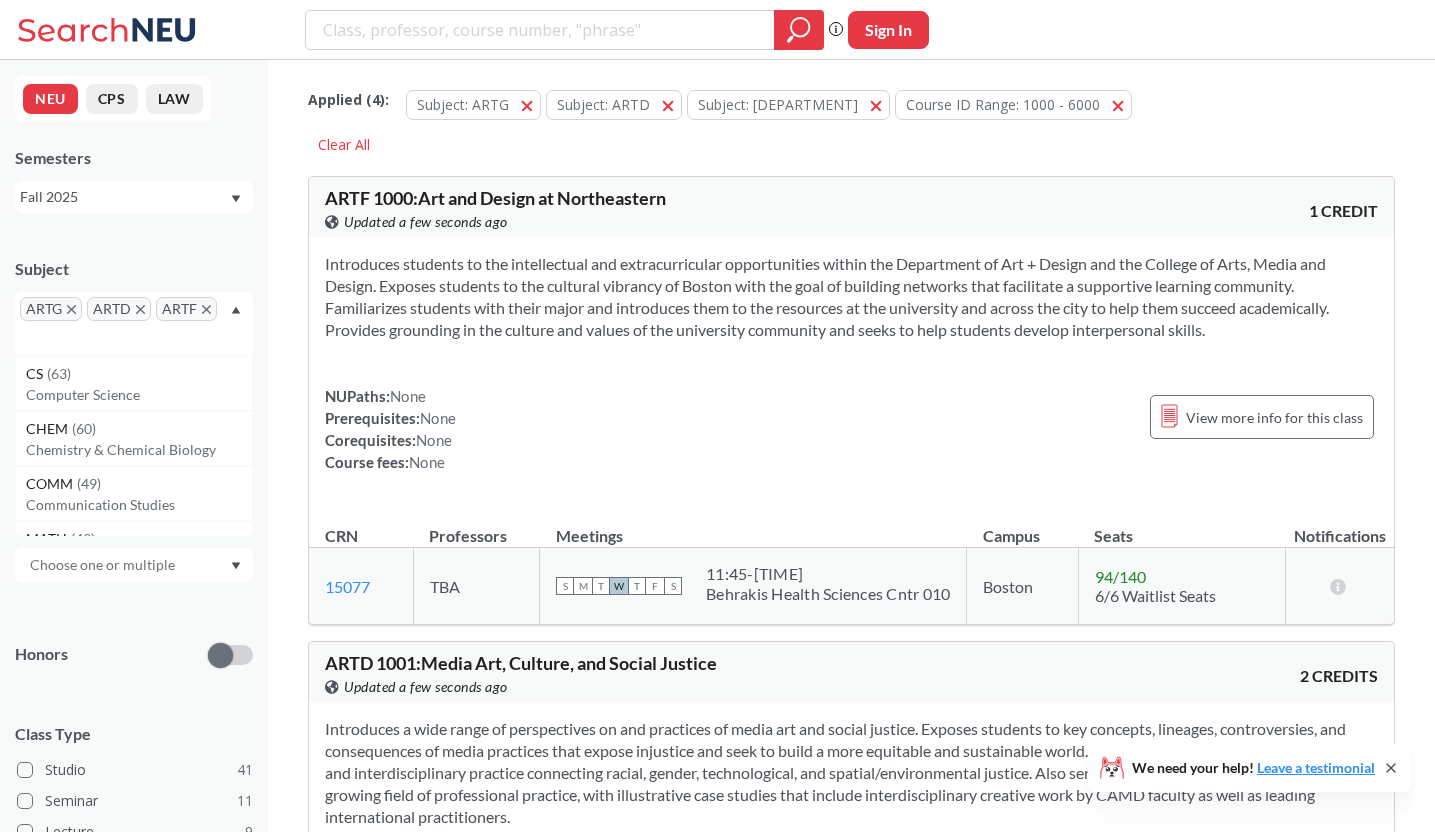 click on "ARTG ARTD ARTF" at bounding box center [134, 324] 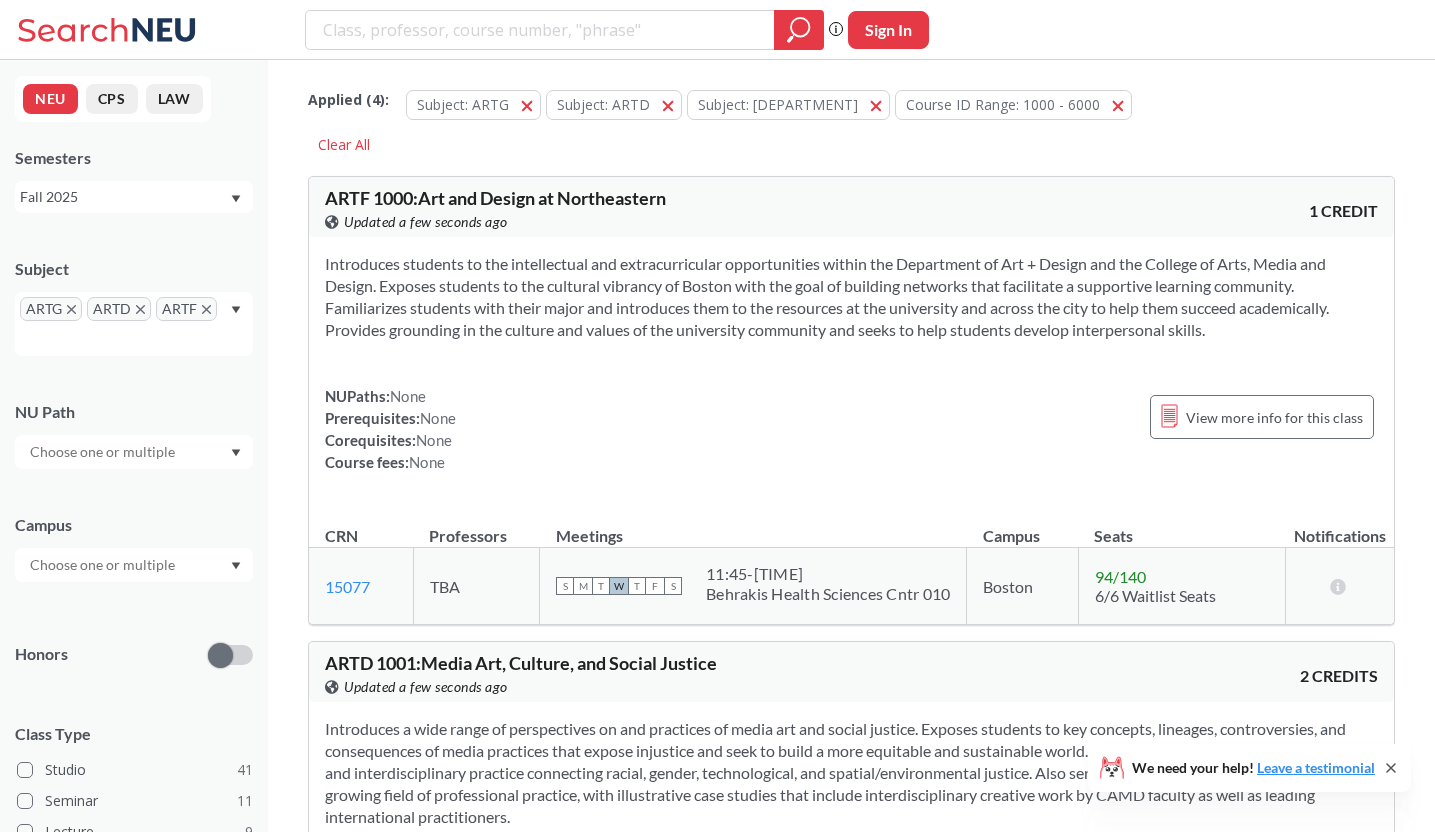 click on "ARTG ARTD ARTF" at bounding box center [134, 324] 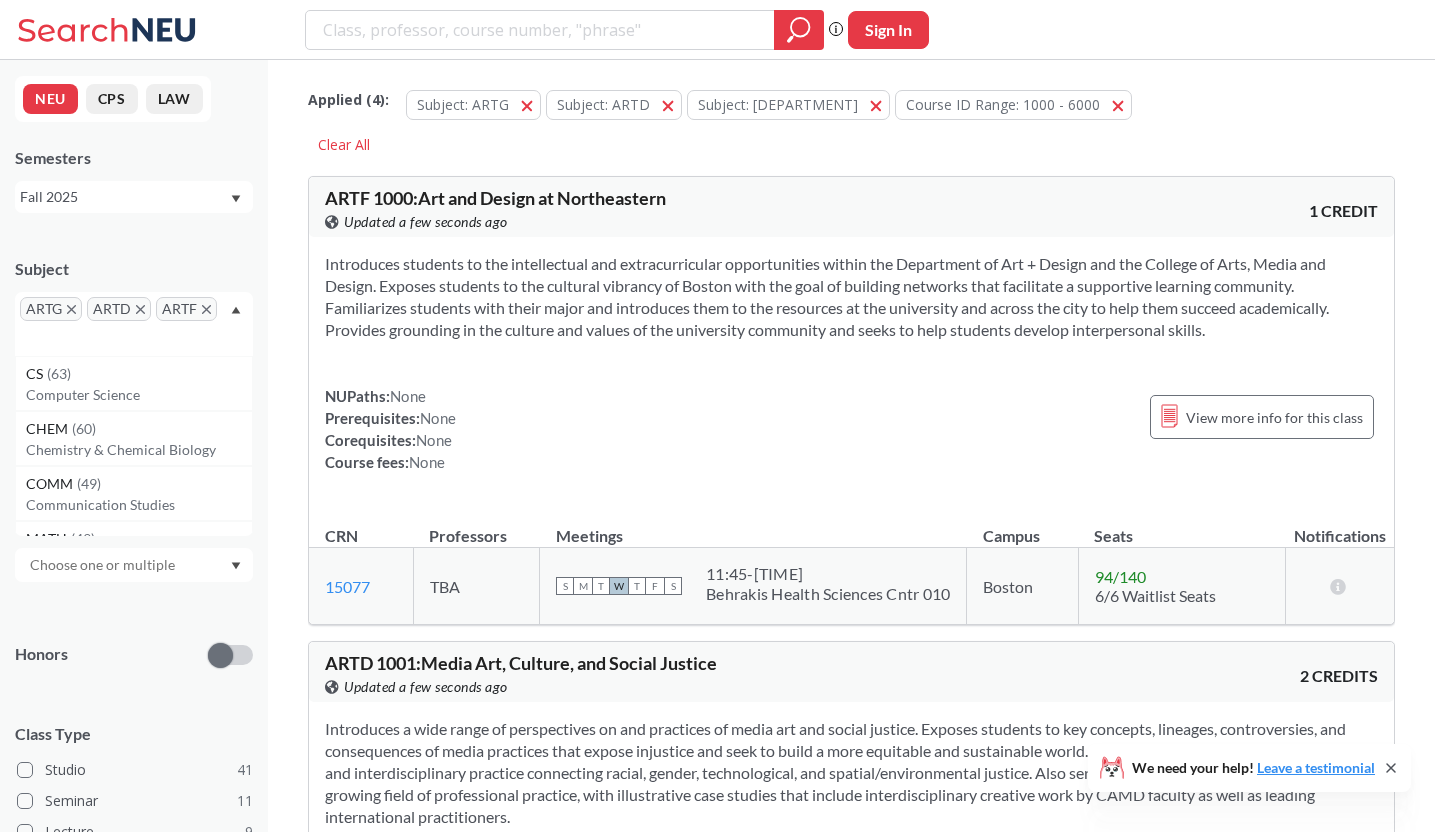 click on "ARTG ARTD ARTF" at bounding box center (134, 324) 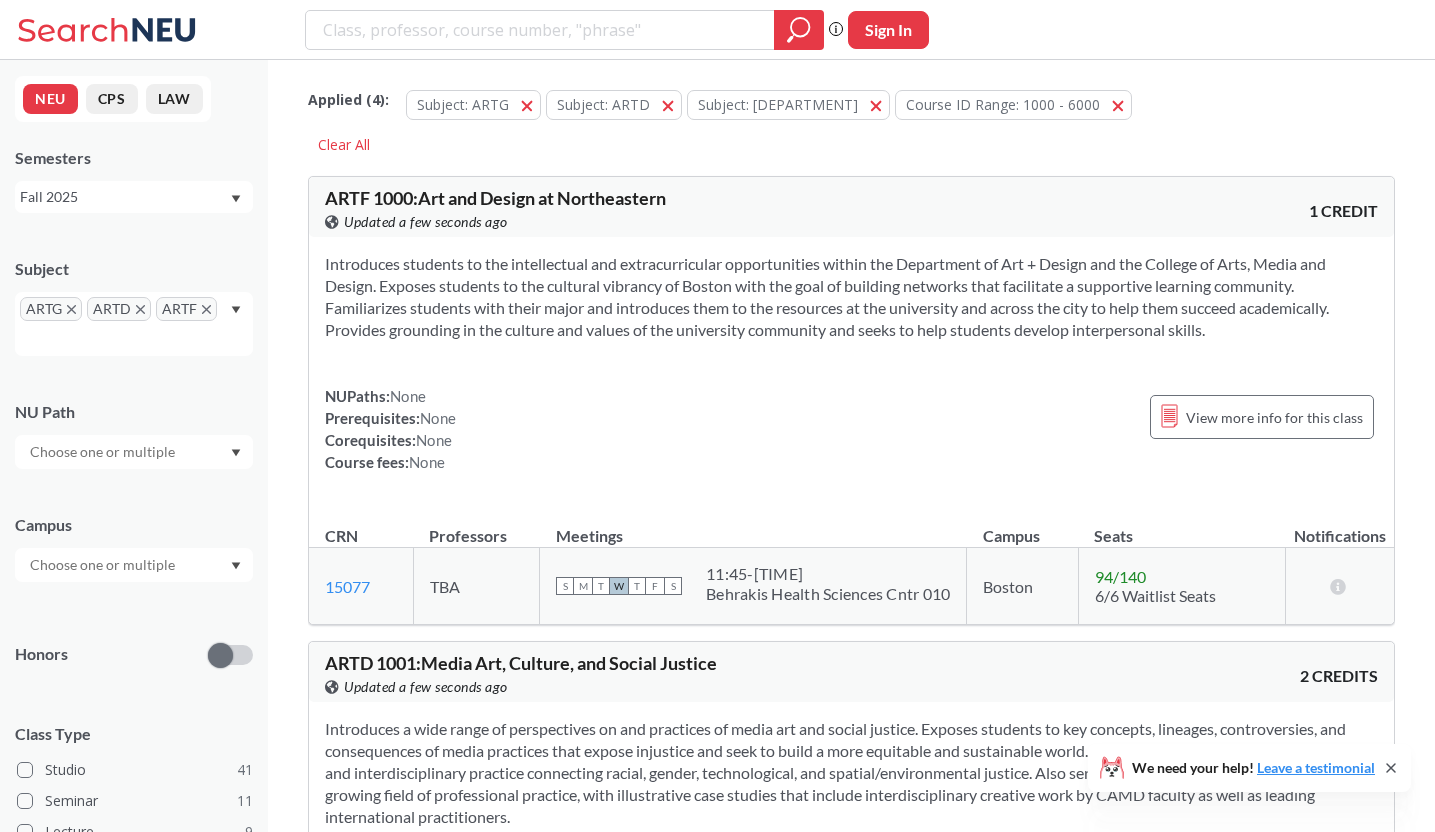 click on "ARTG ARTD ARTF" at bounding box center [134, 324] 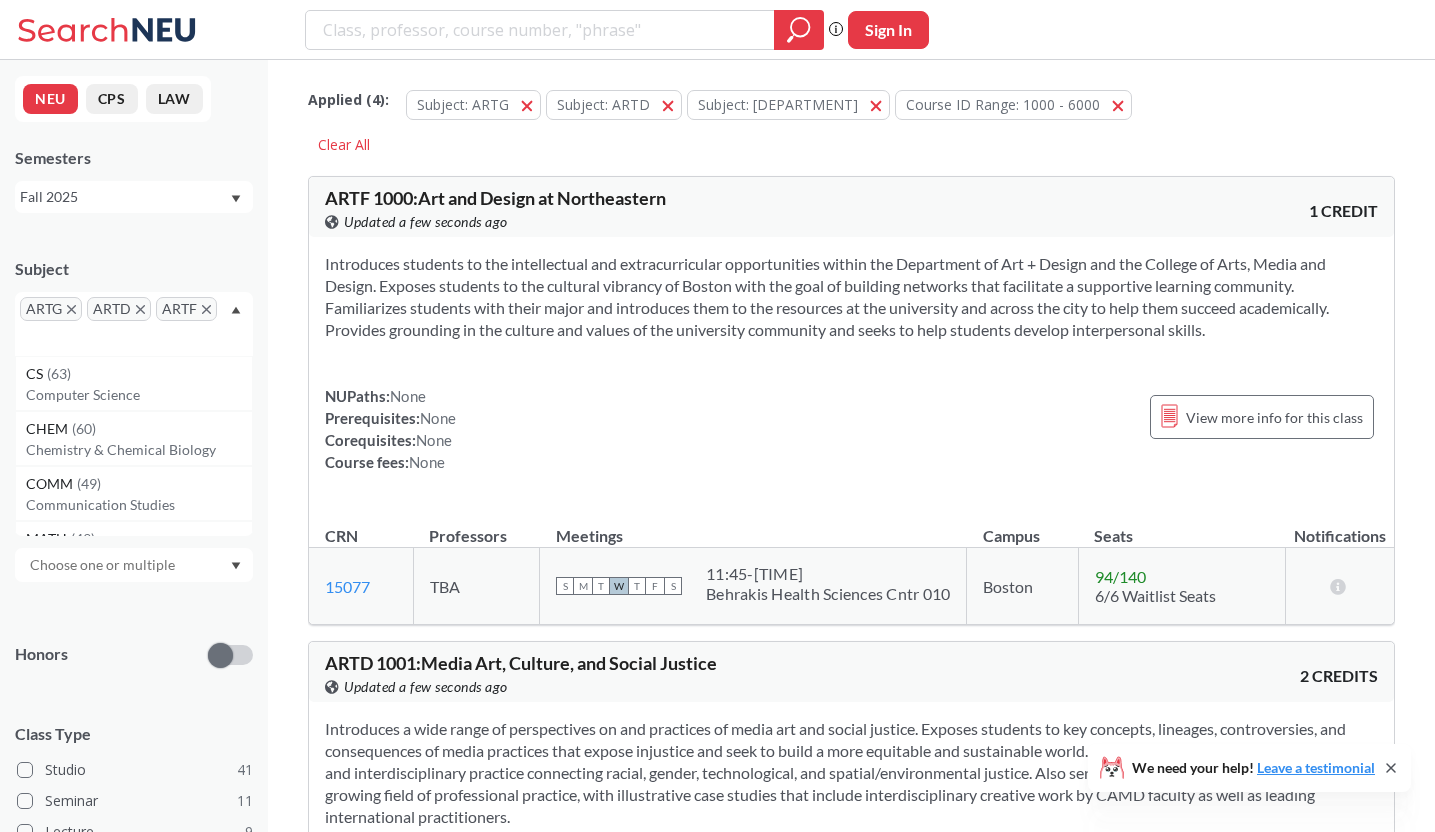 click on "ARTG ARTD ARTF" at bounding box center (134, 324) 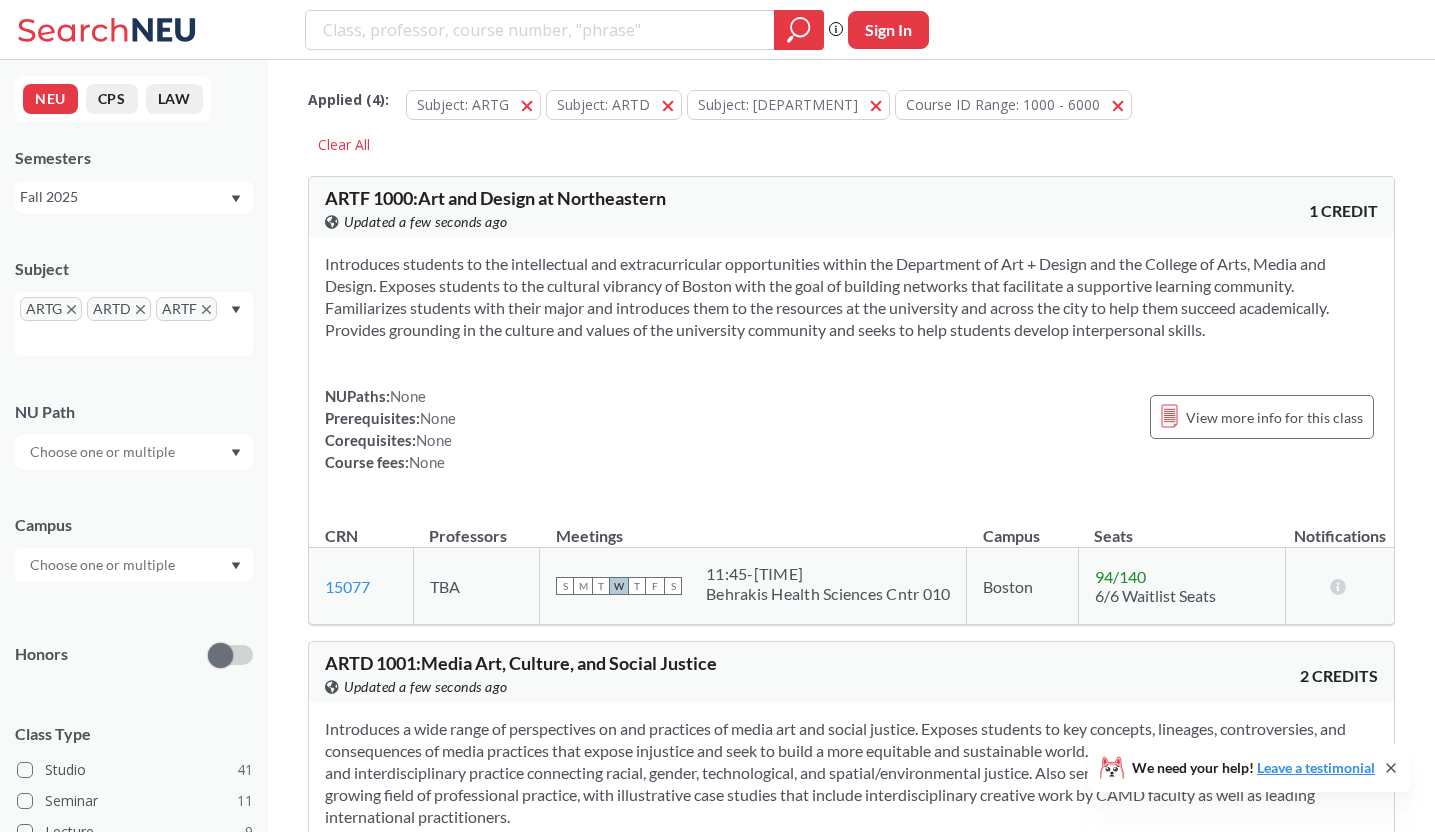 click on "ARTG ARTD ARTF" at bounding box center [134, 324] 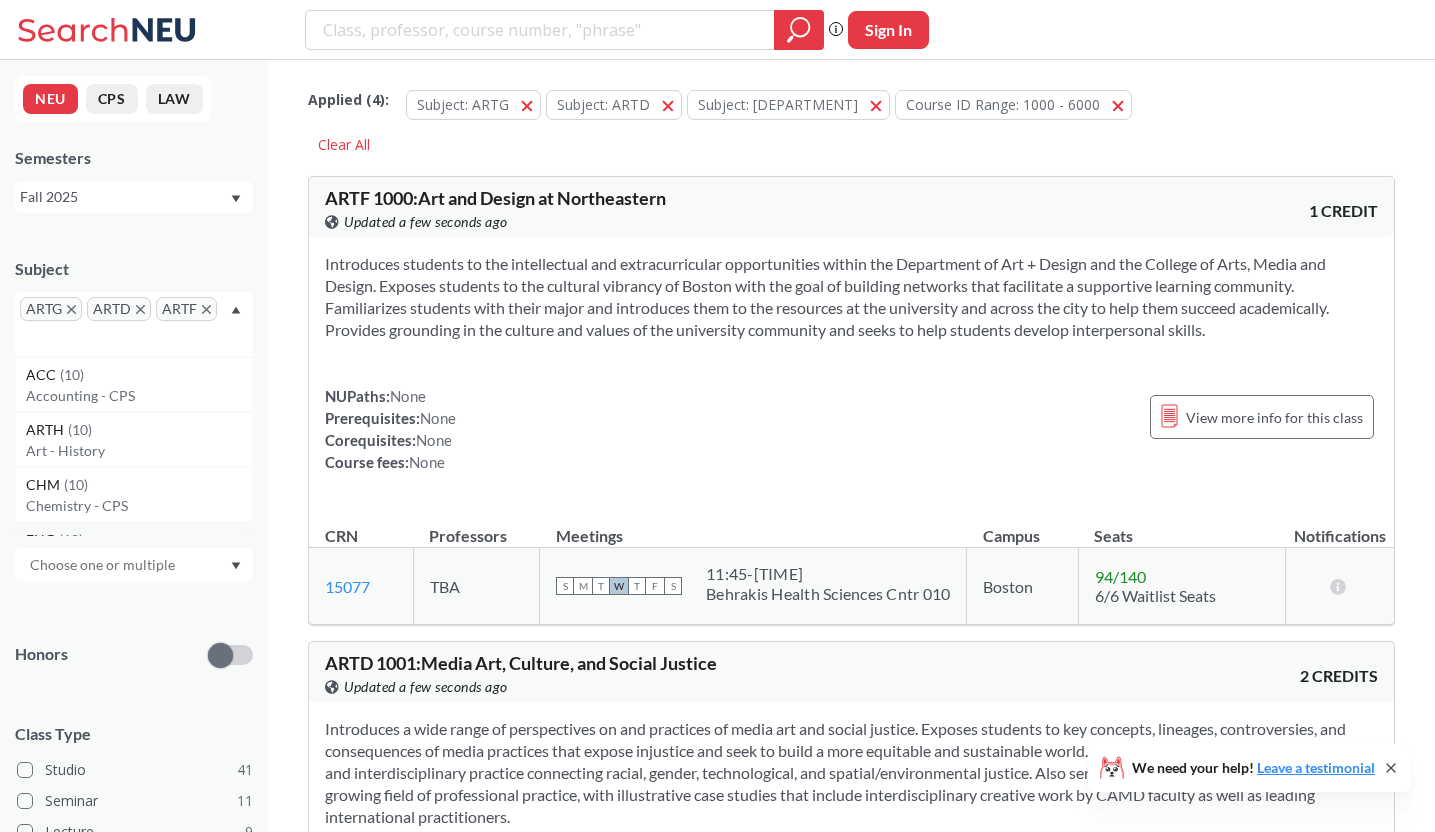 scroll, scrollTop: 3075, scrollLeft: 0, axis: vertical 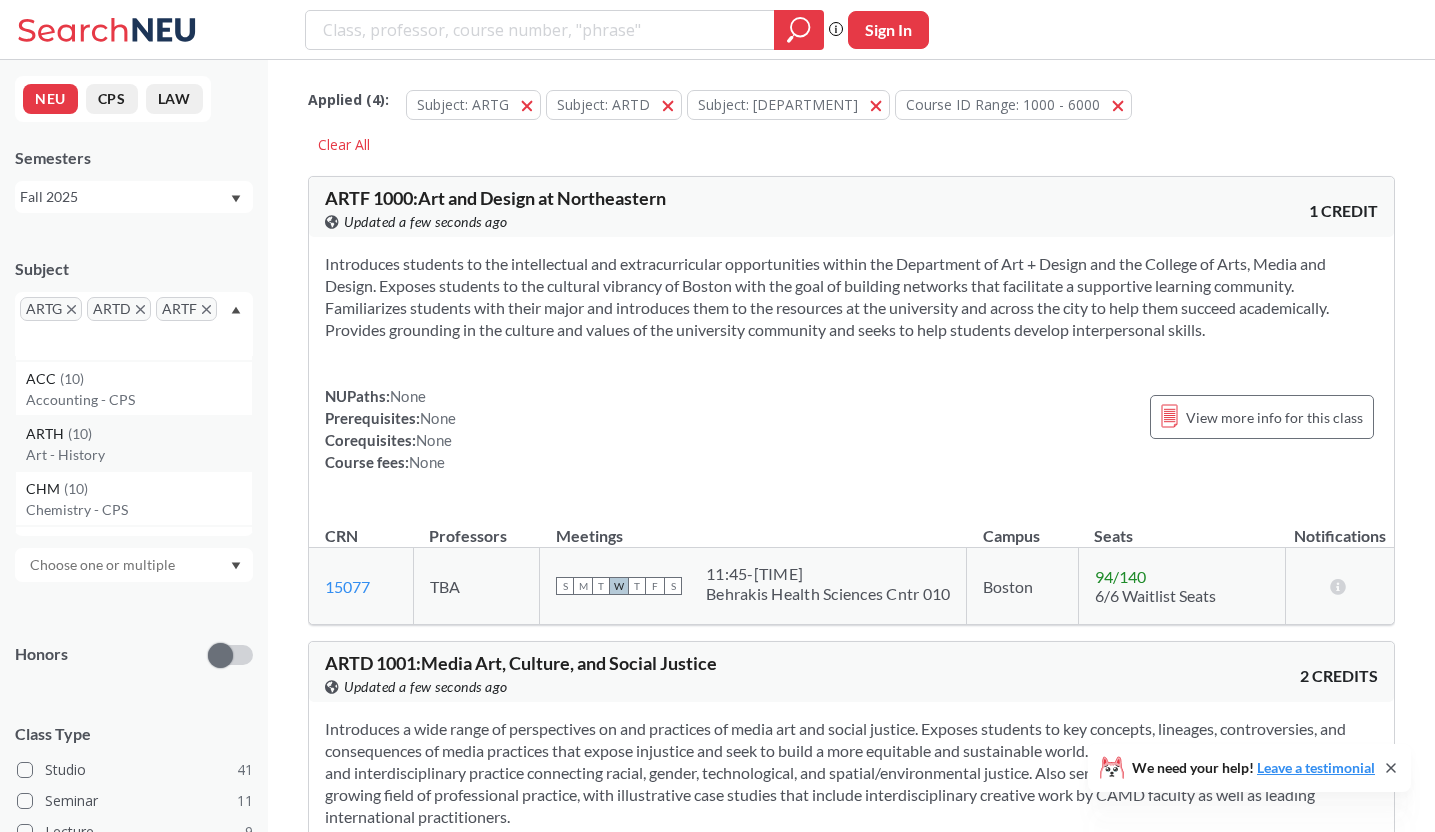 click on "ARTH ( 10 )" at bounding box center [139, 434] 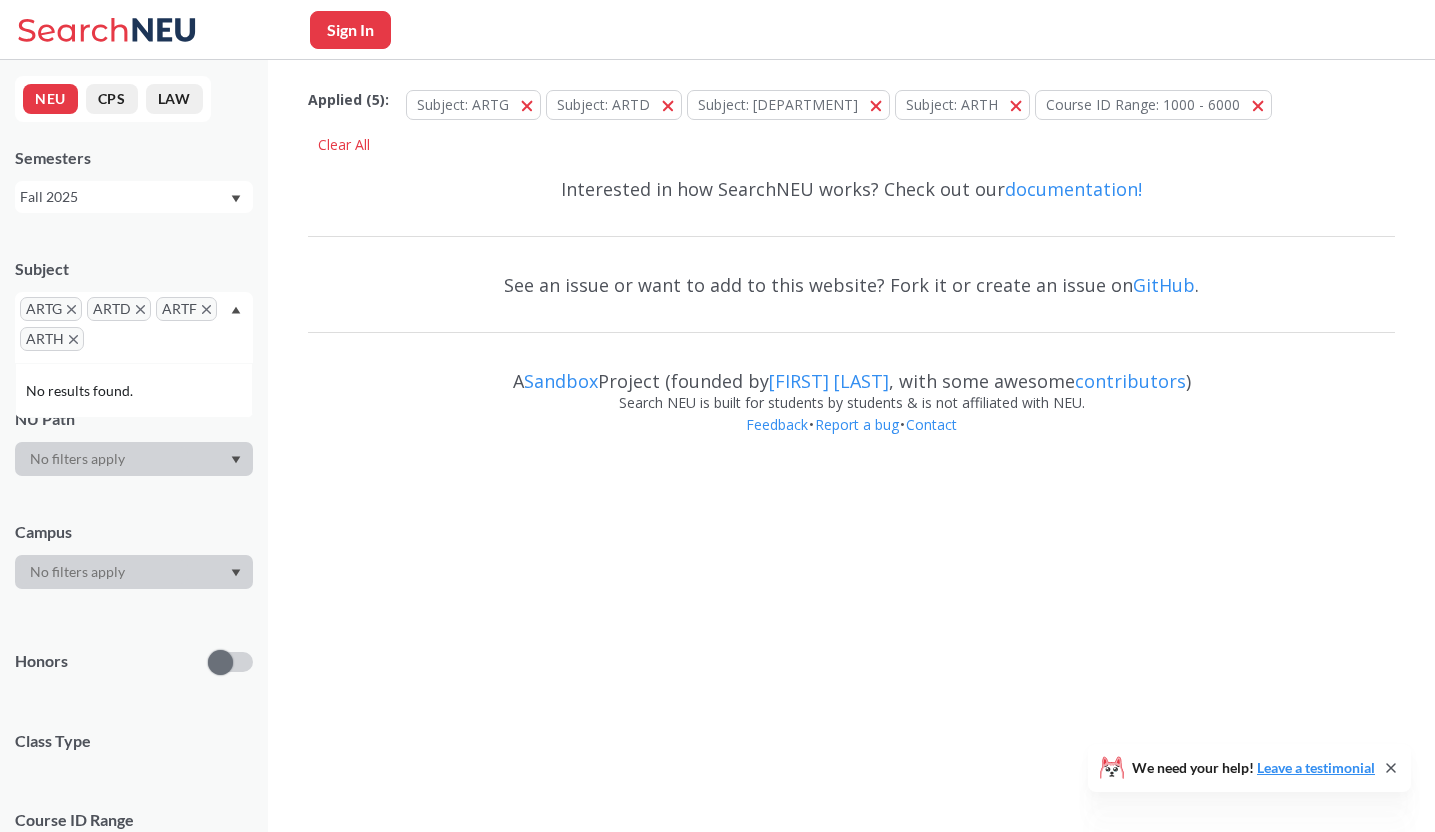 scroll, scrollTop: 0, scrollLeft: 0, axis: both 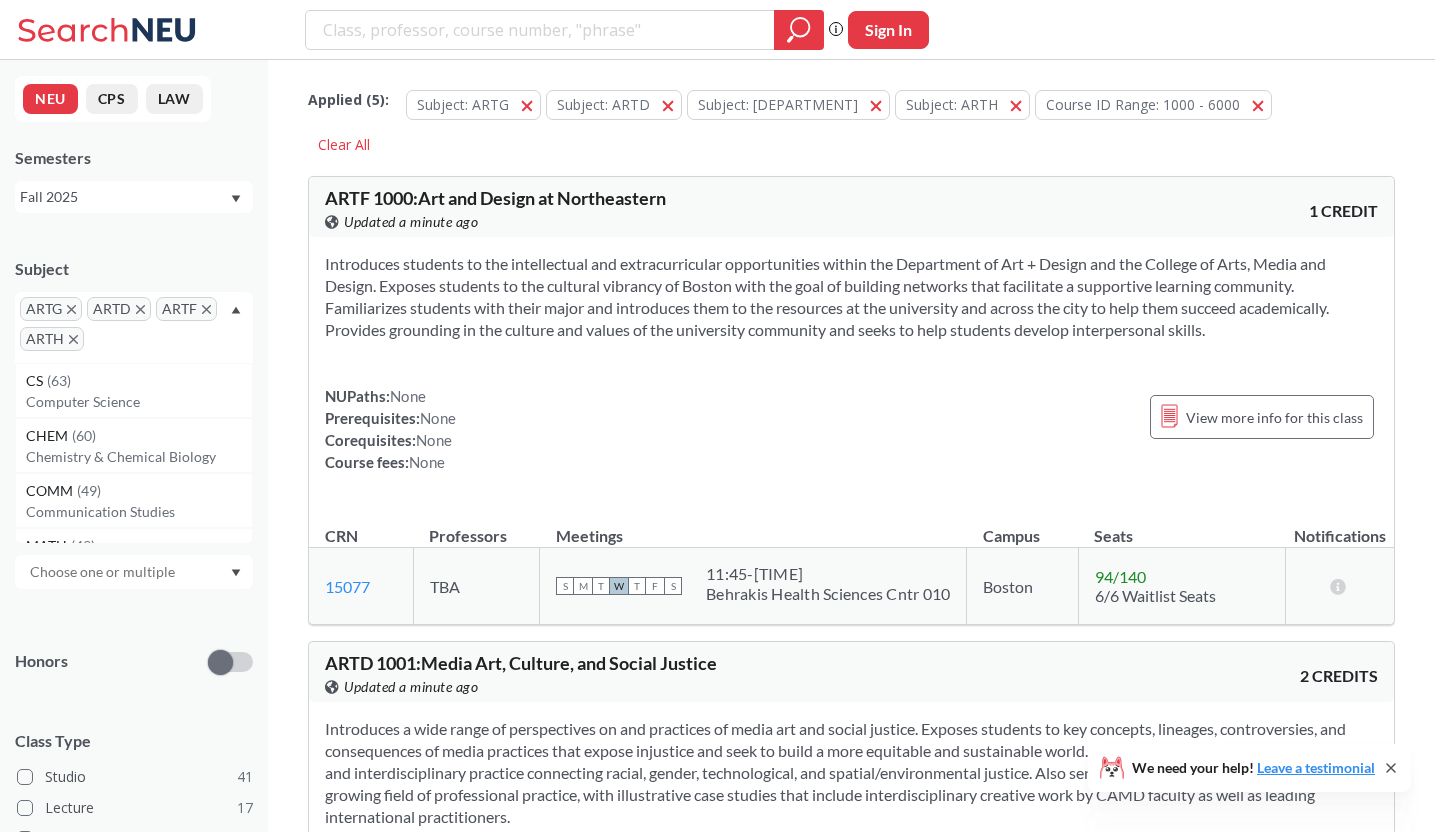 click on "ARTG ARTD ARTF ARTH" at bounding box center (134, 327) 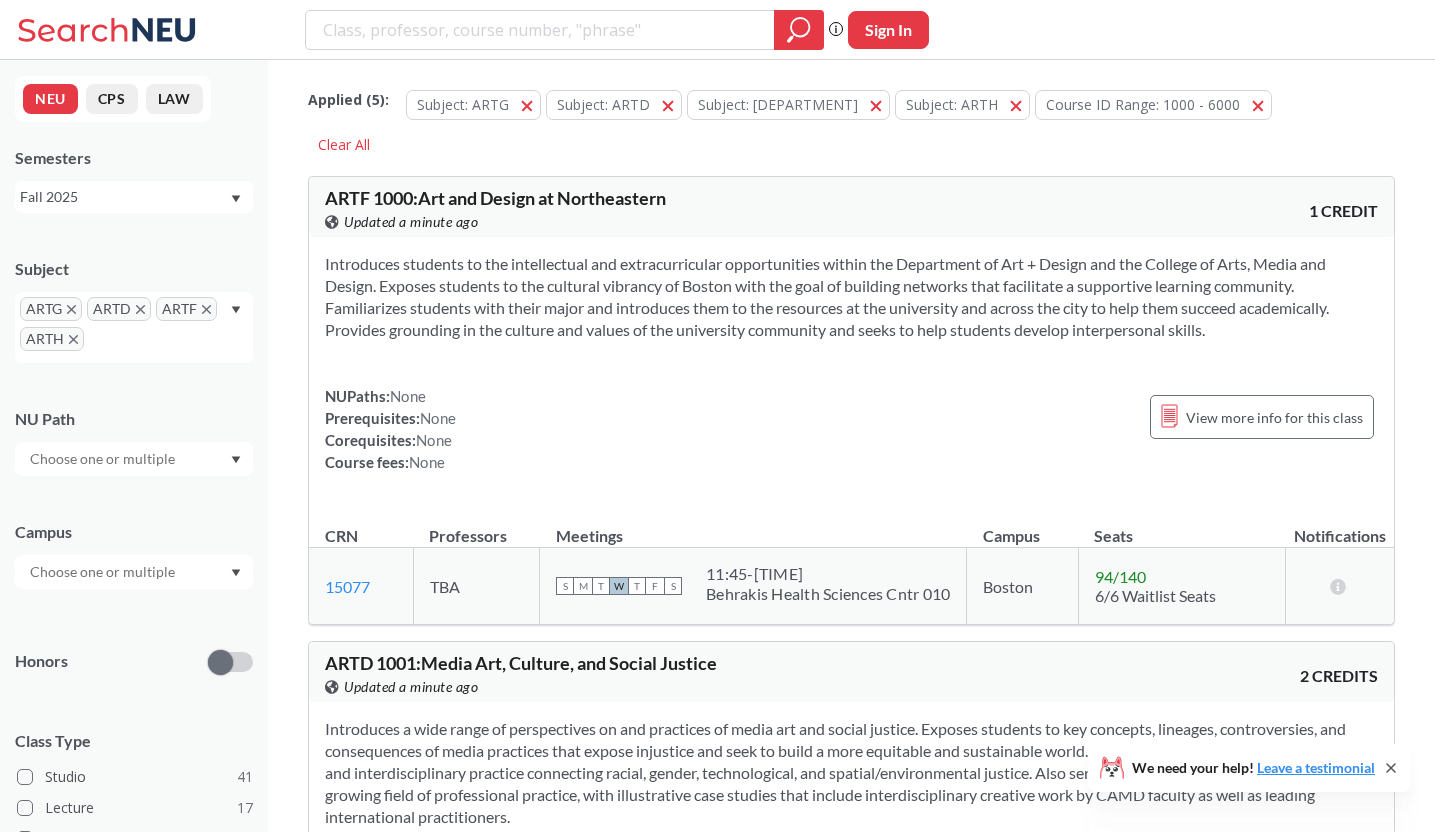 click at bounding box center [118, 346] 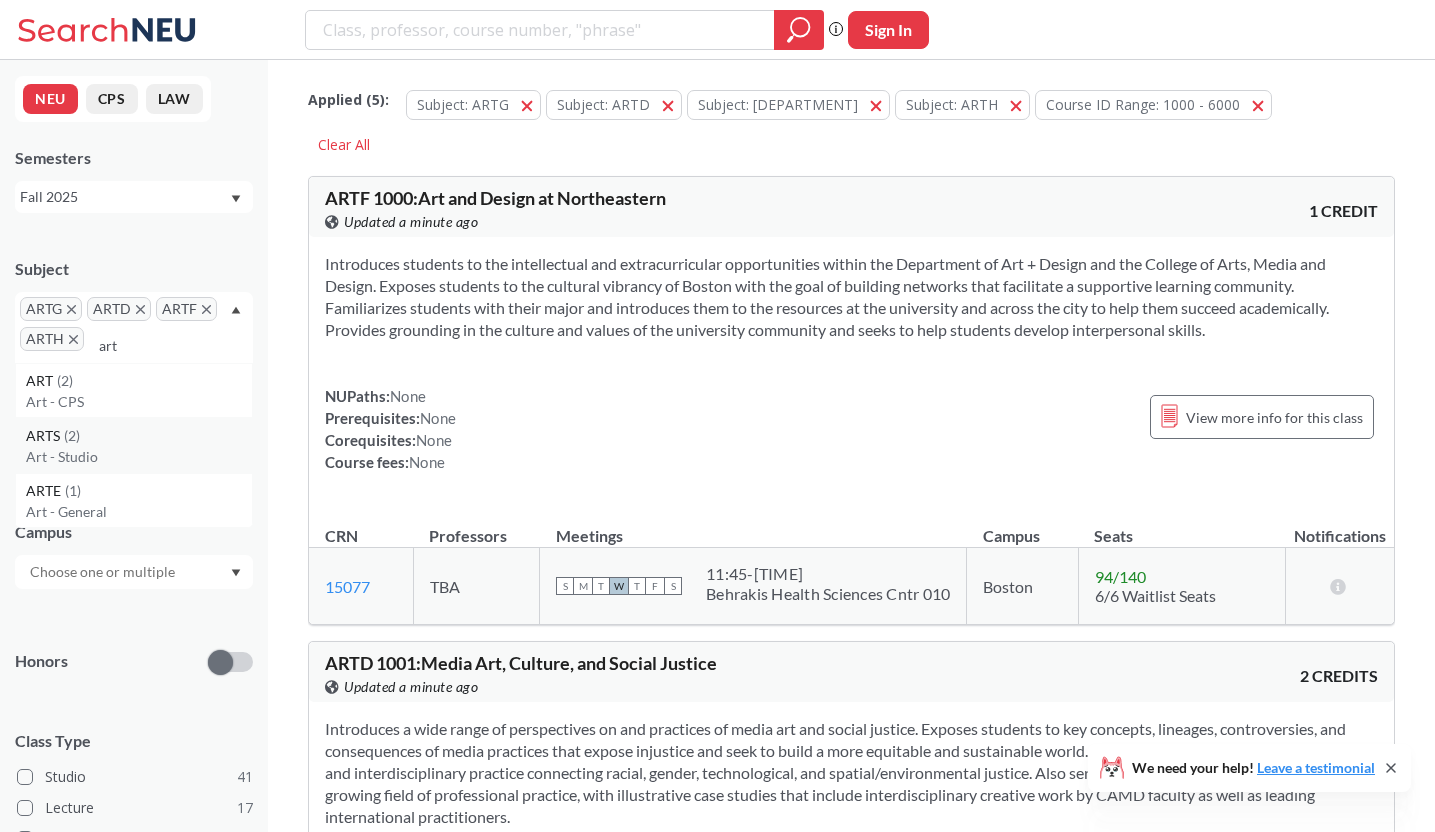 type on "art" 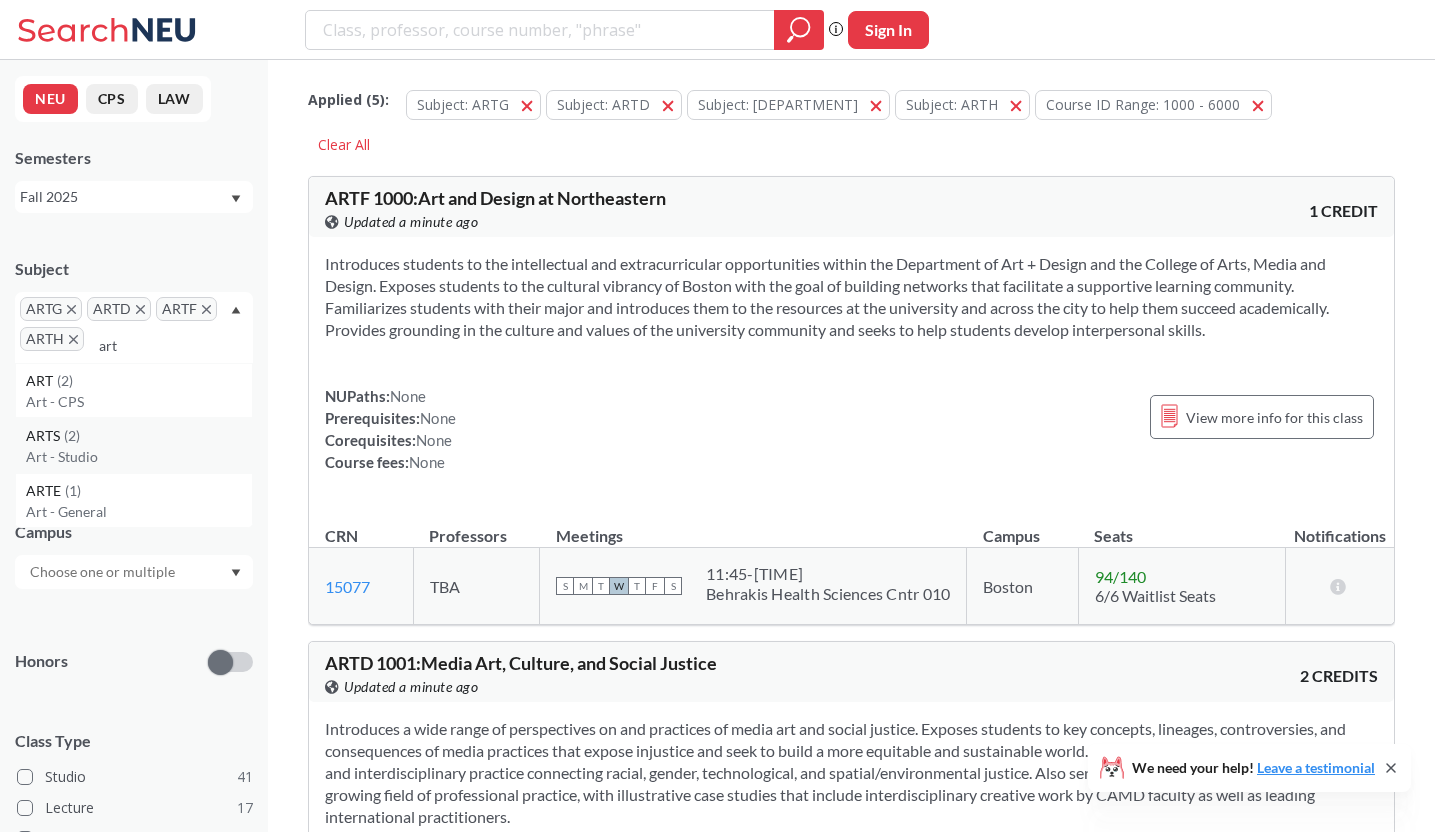 click on "ARTS ( 2 )" at bounding box center (139, 436) 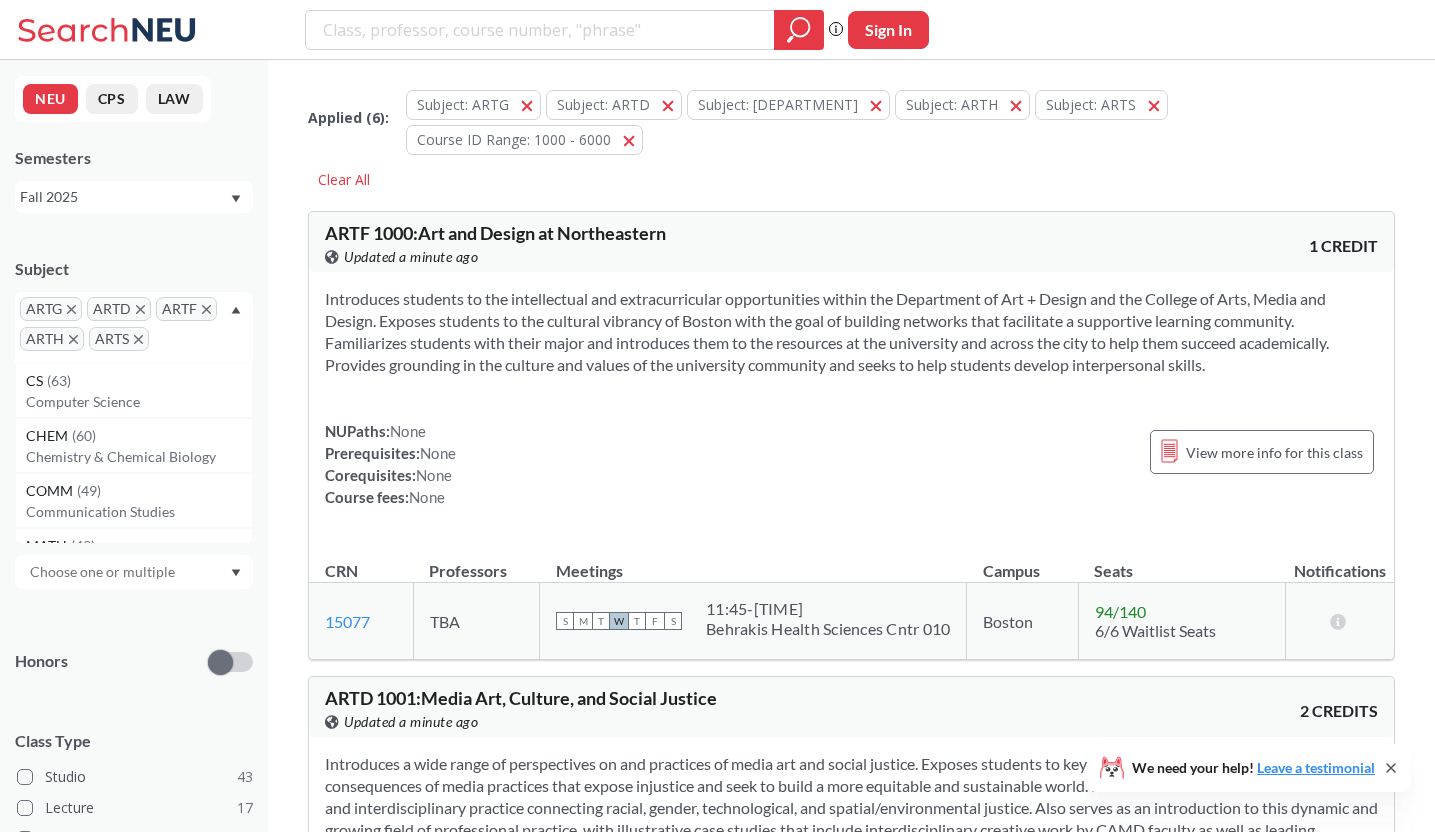 click at bounding box center [183, 346] 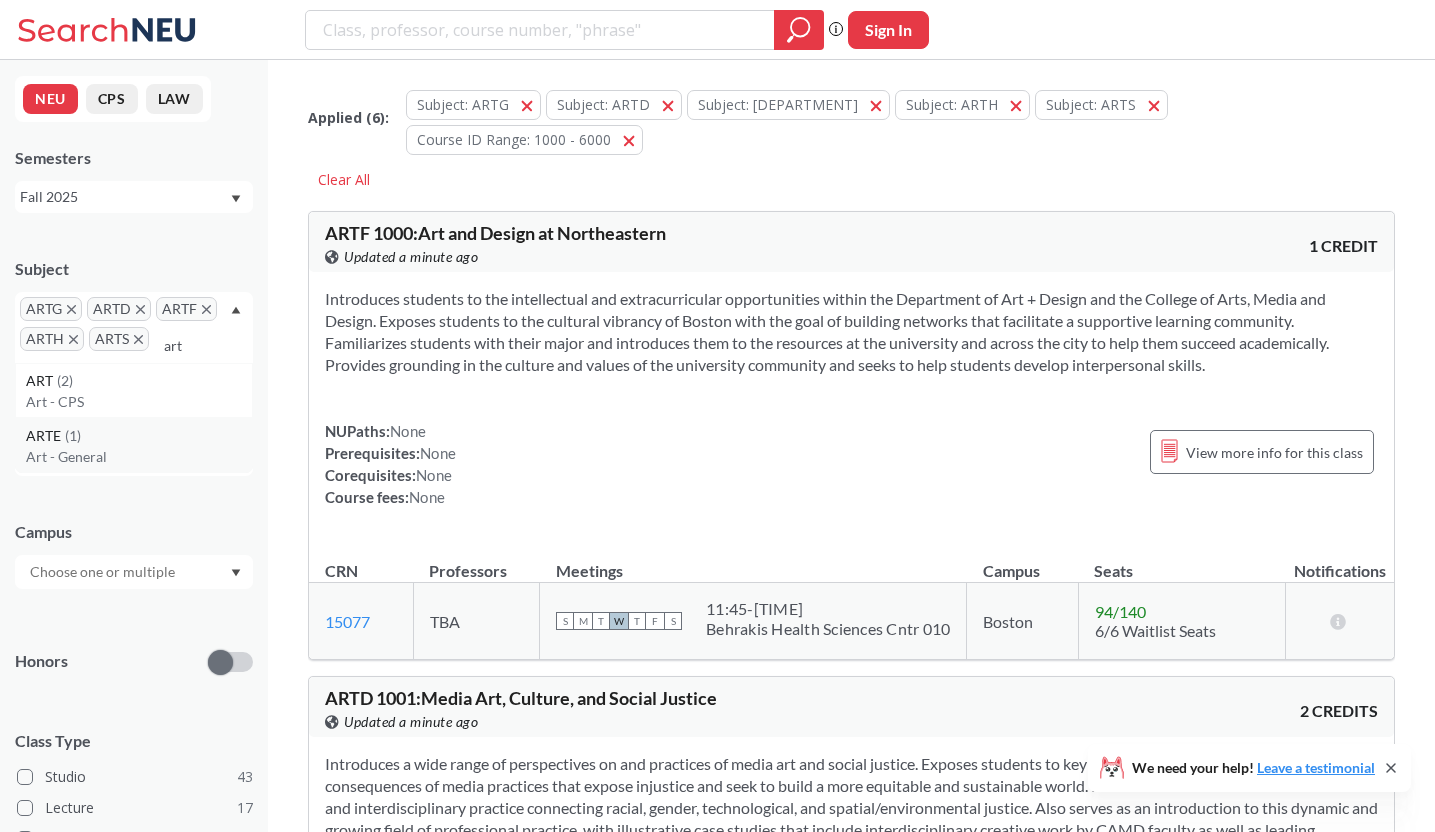 type on "art" 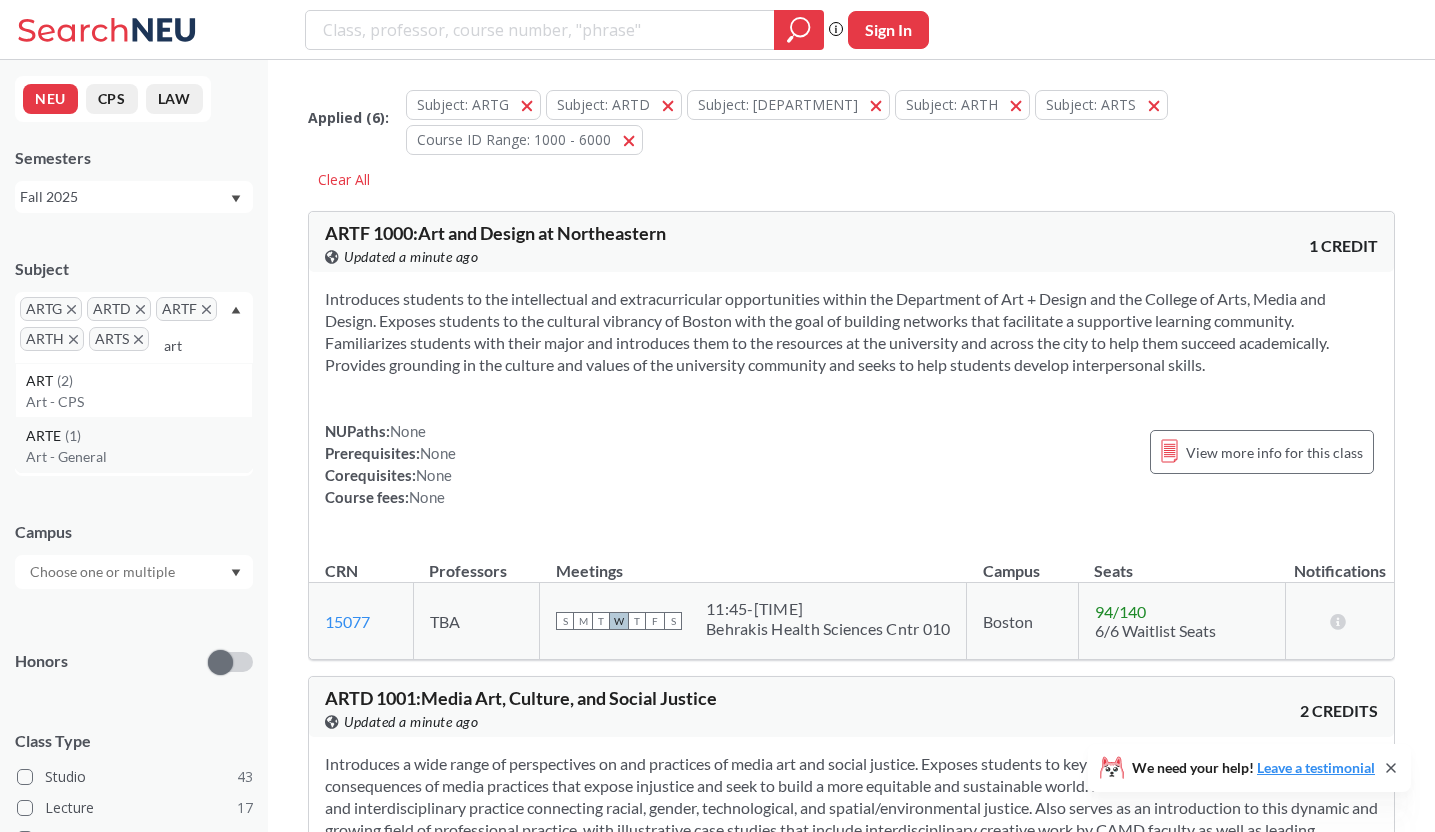 click on "ARTE ( 1 )" at bounding box center (139, 436) 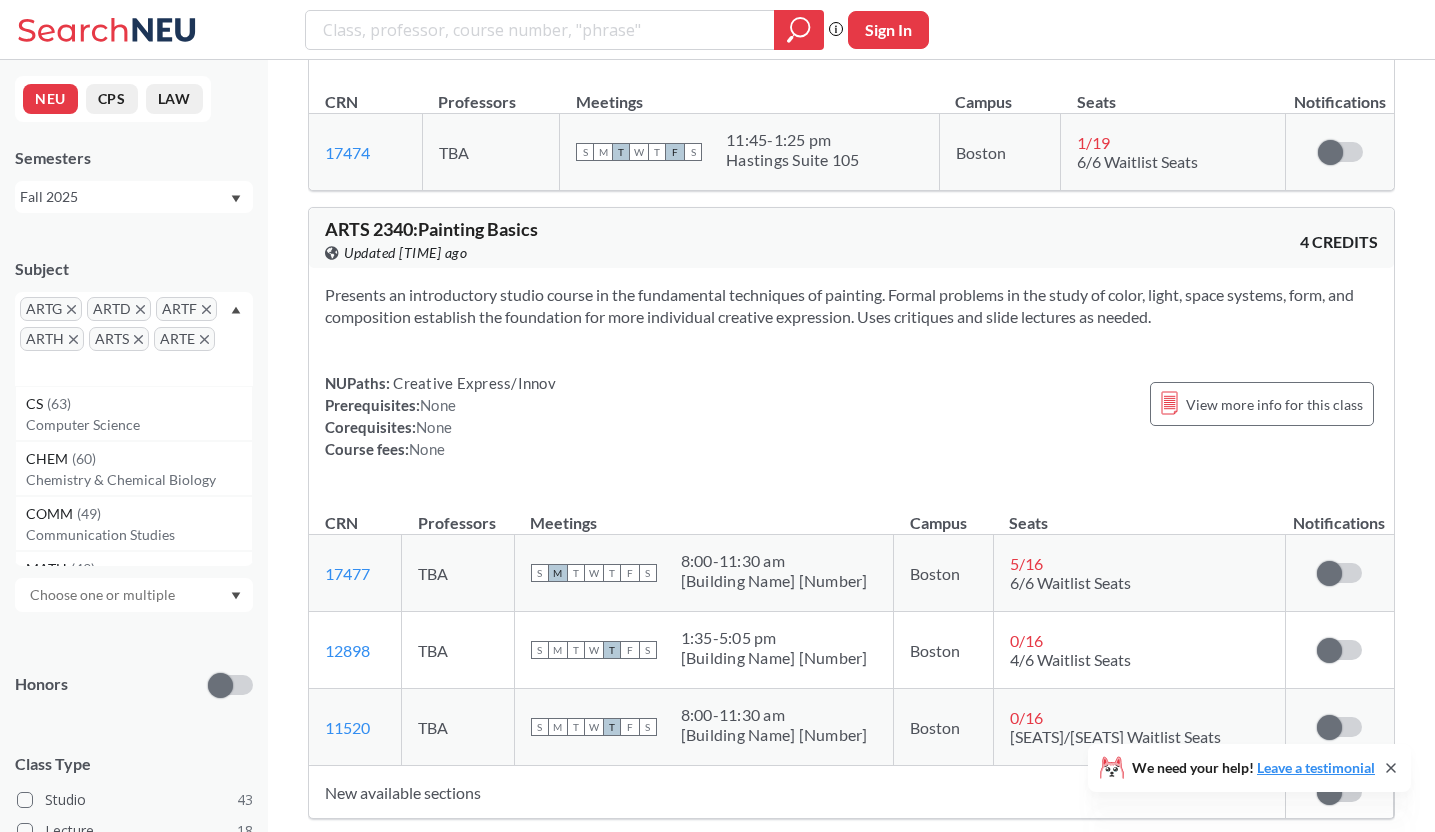scroll, scrollTop: 18943, scrollLeft: 0, axis: vertical 